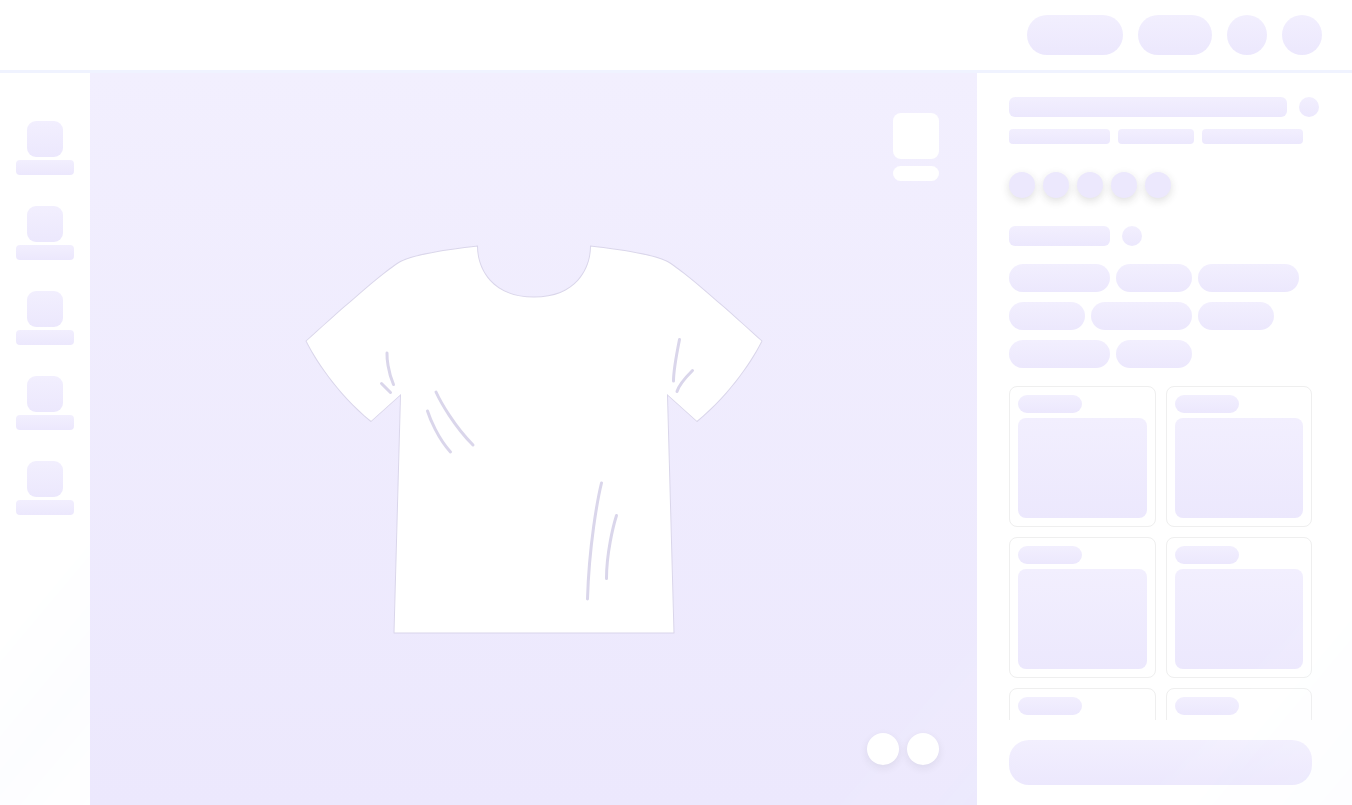scroll, scrollTop: 0, scrollLeft: 0, axis: both 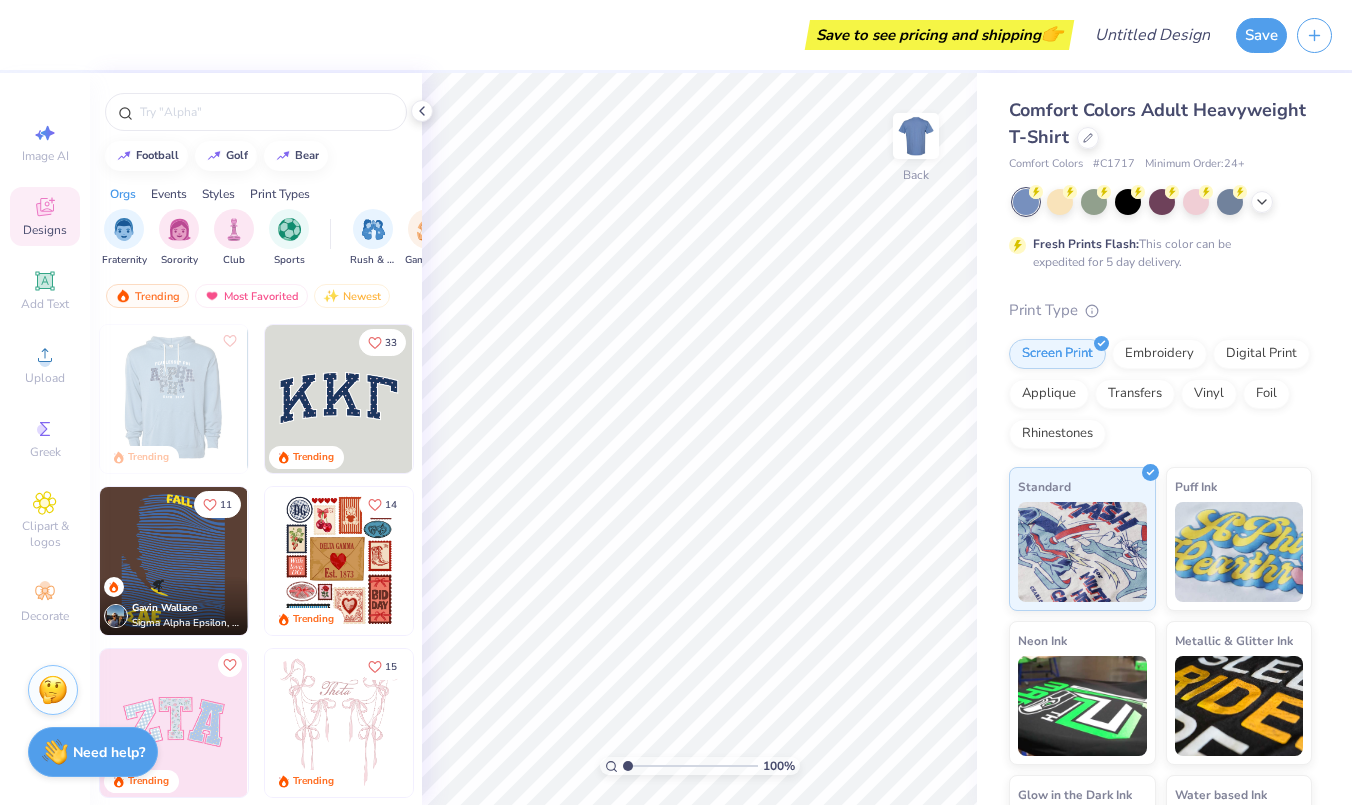 click at bounding box center (339, 399) 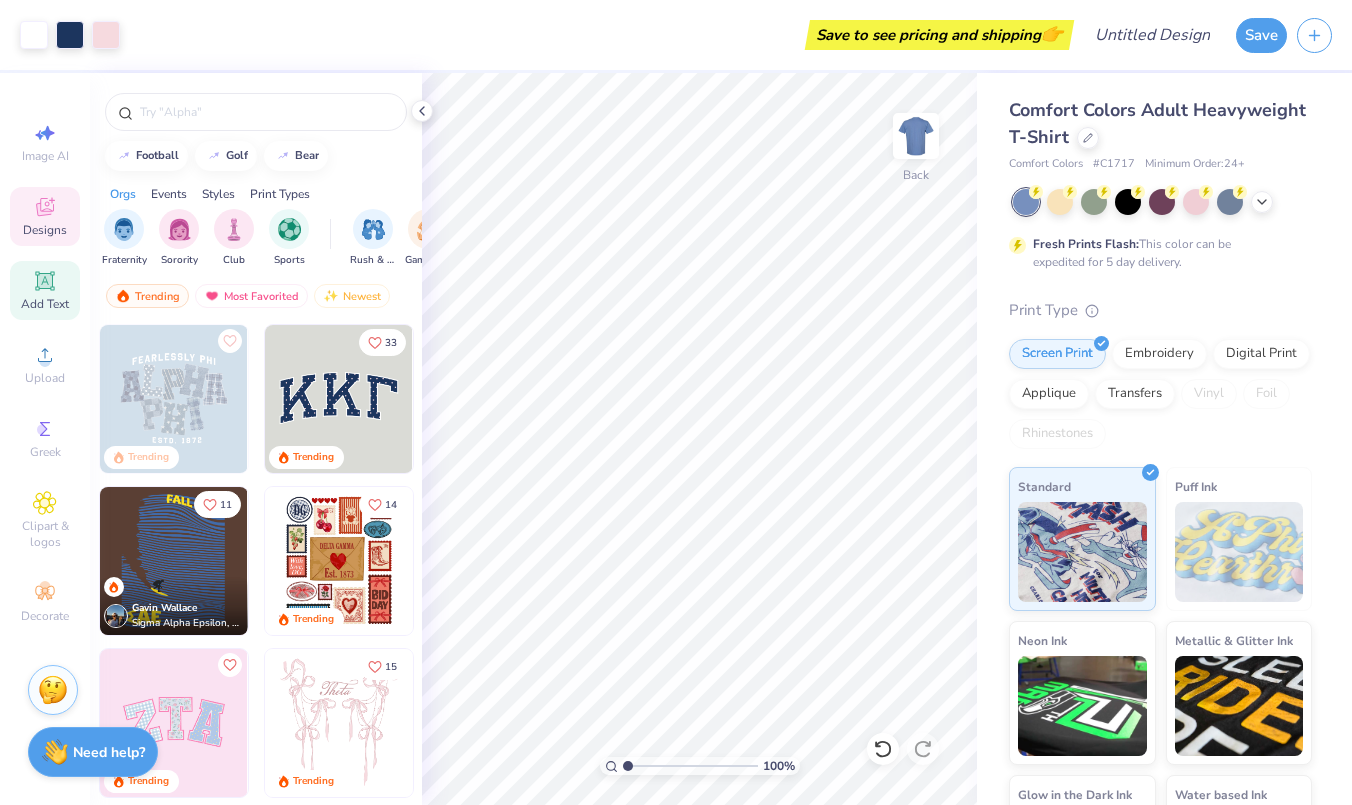 click on "Add Text" at bounding box center [45, 290] 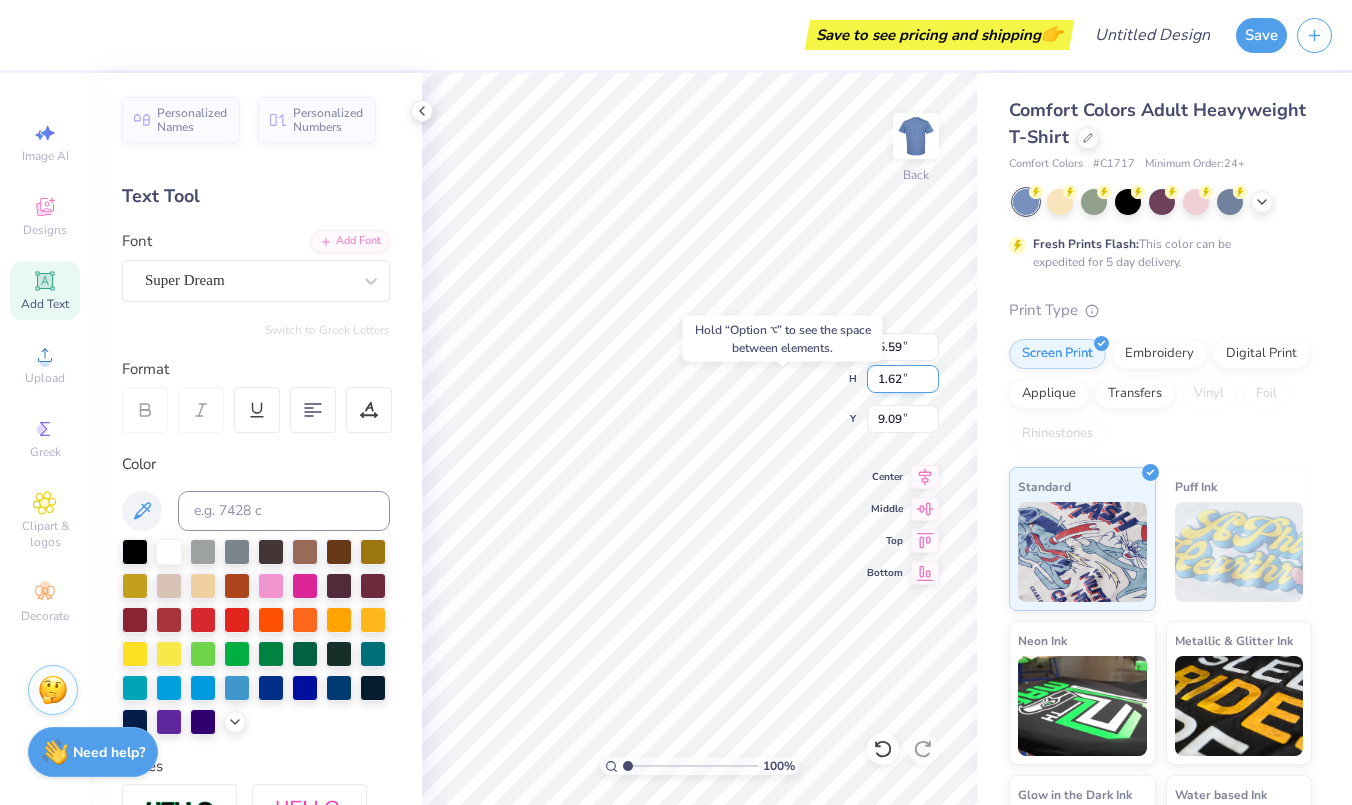type on "9.09" 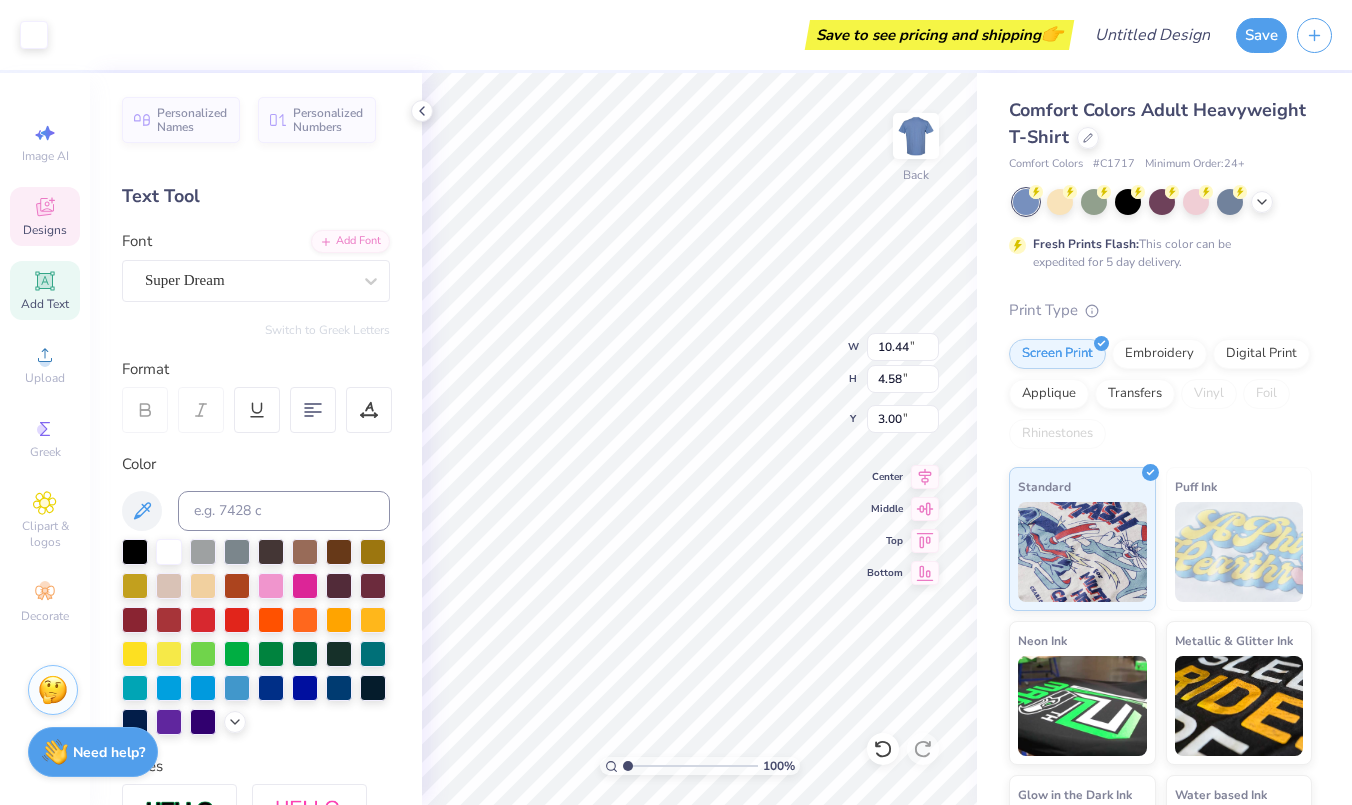 type on "10.26" 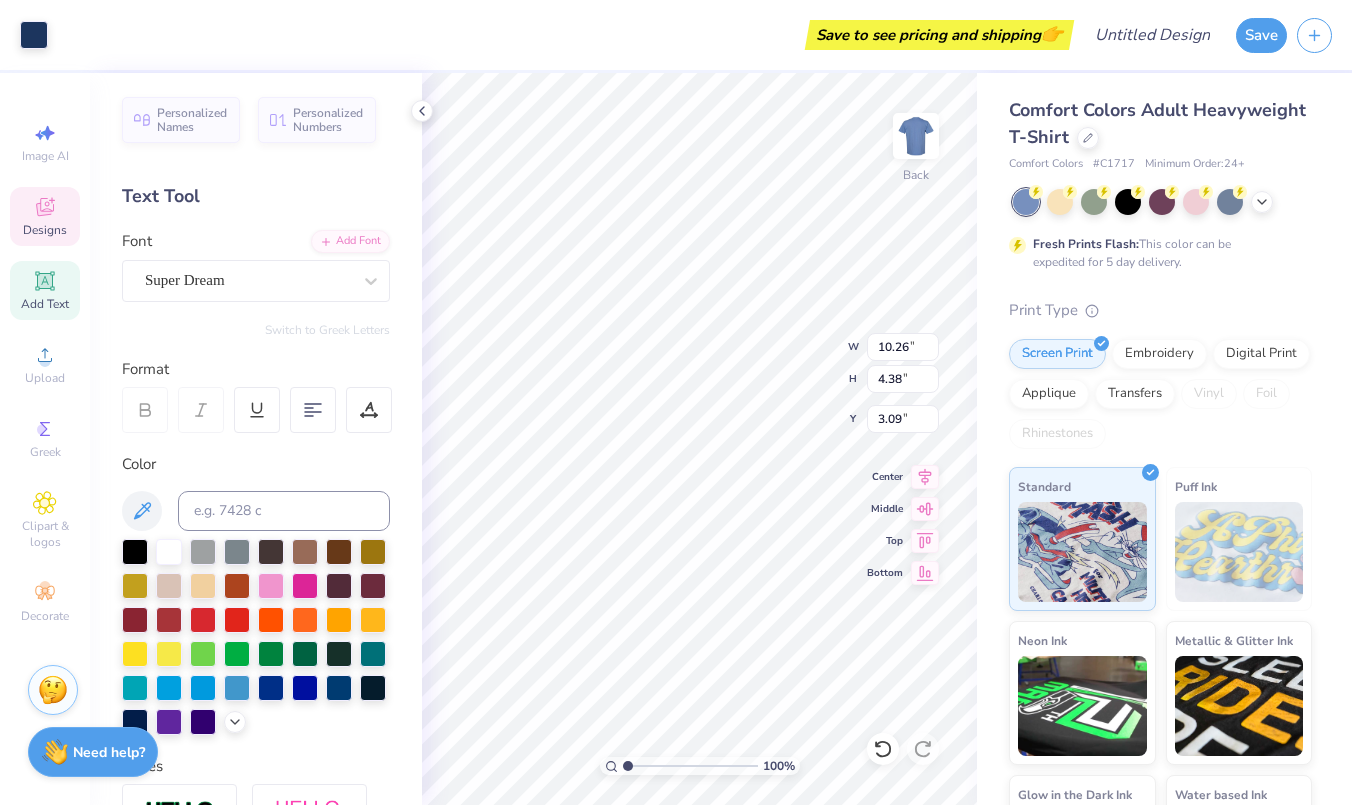 type on "3.00" 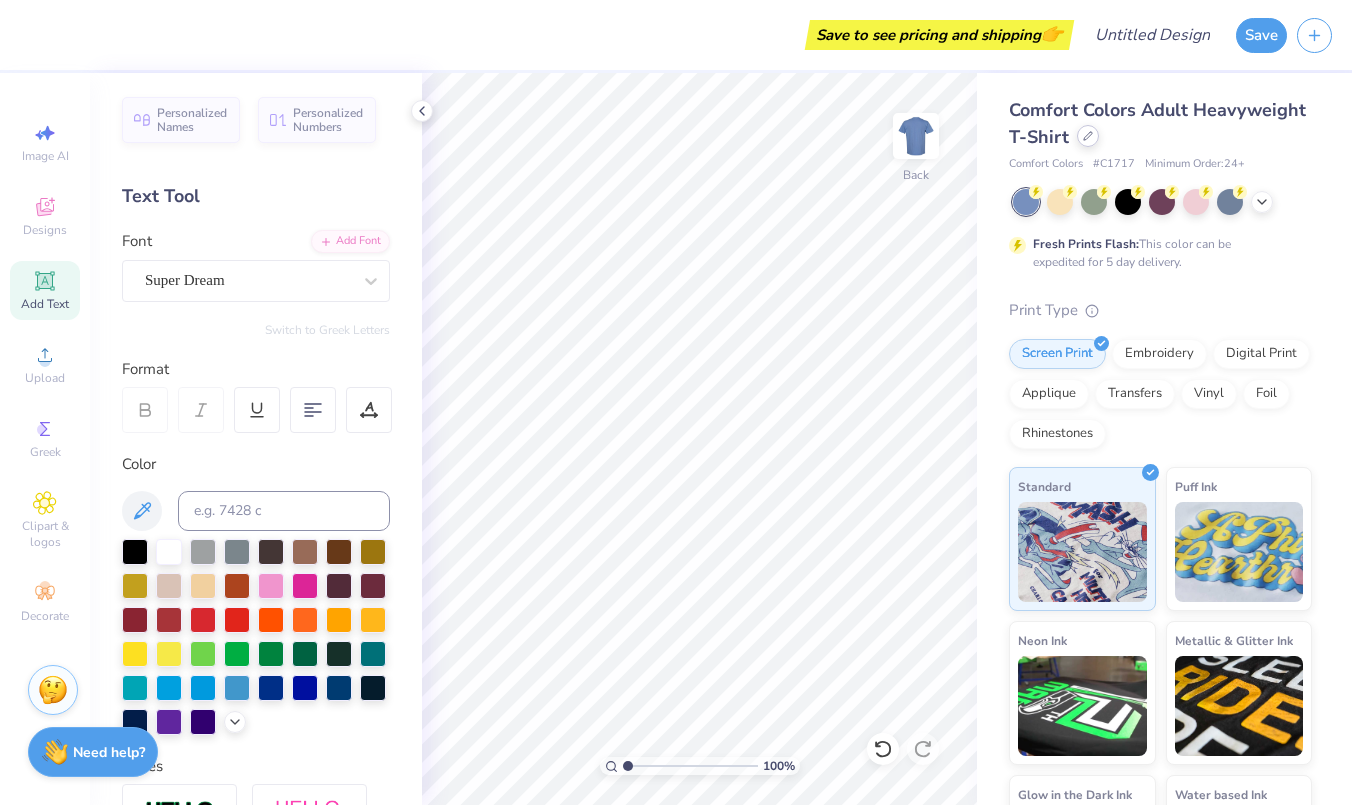 click 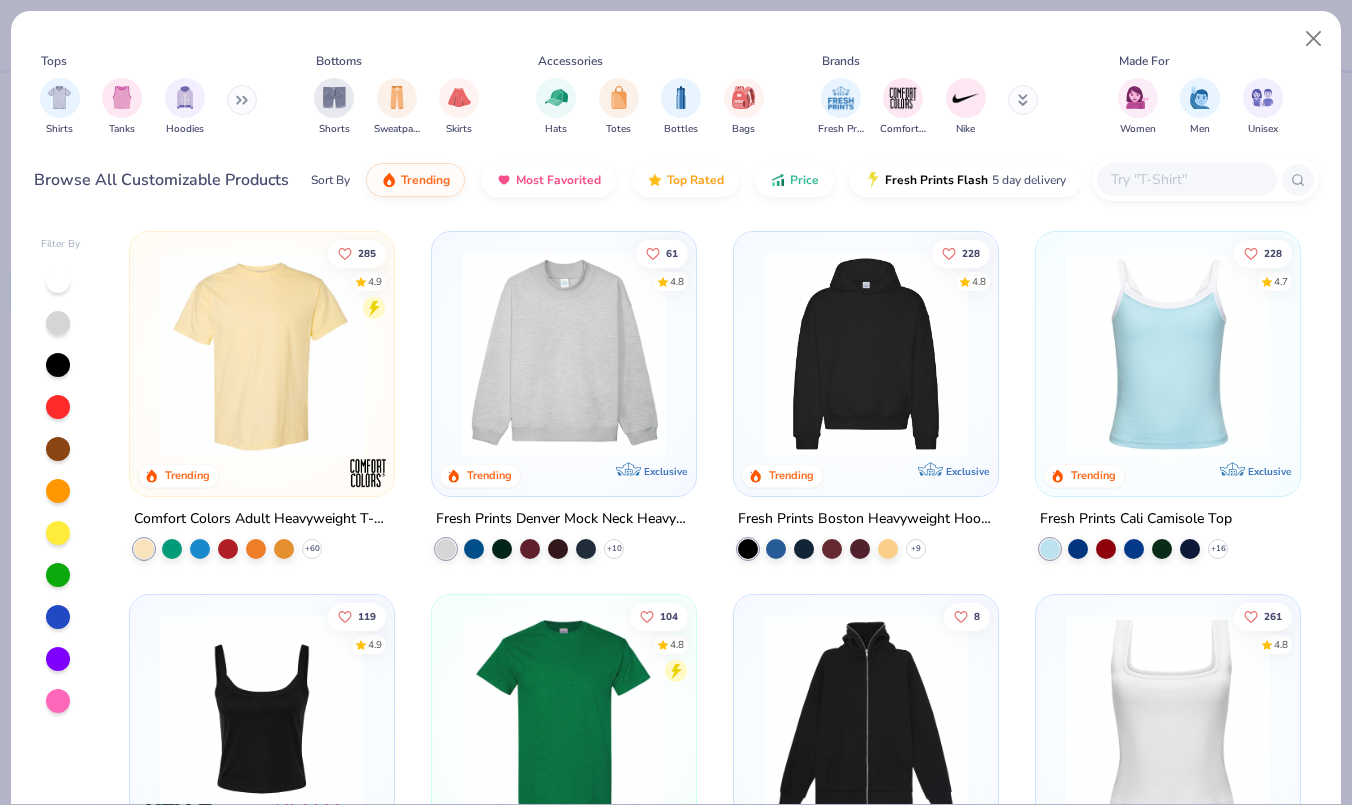 click at bounding box center [564, 354] 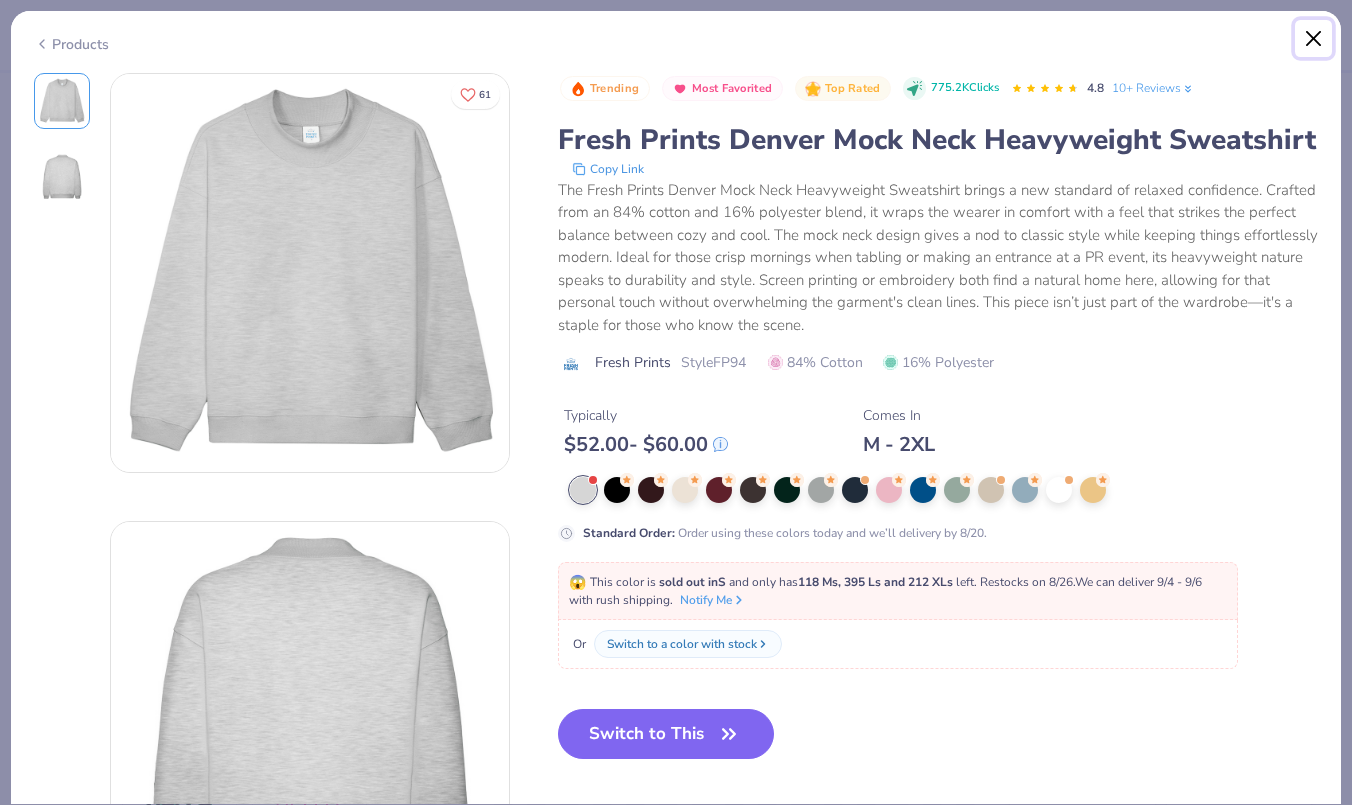 click at bounding box center [1314, 39] 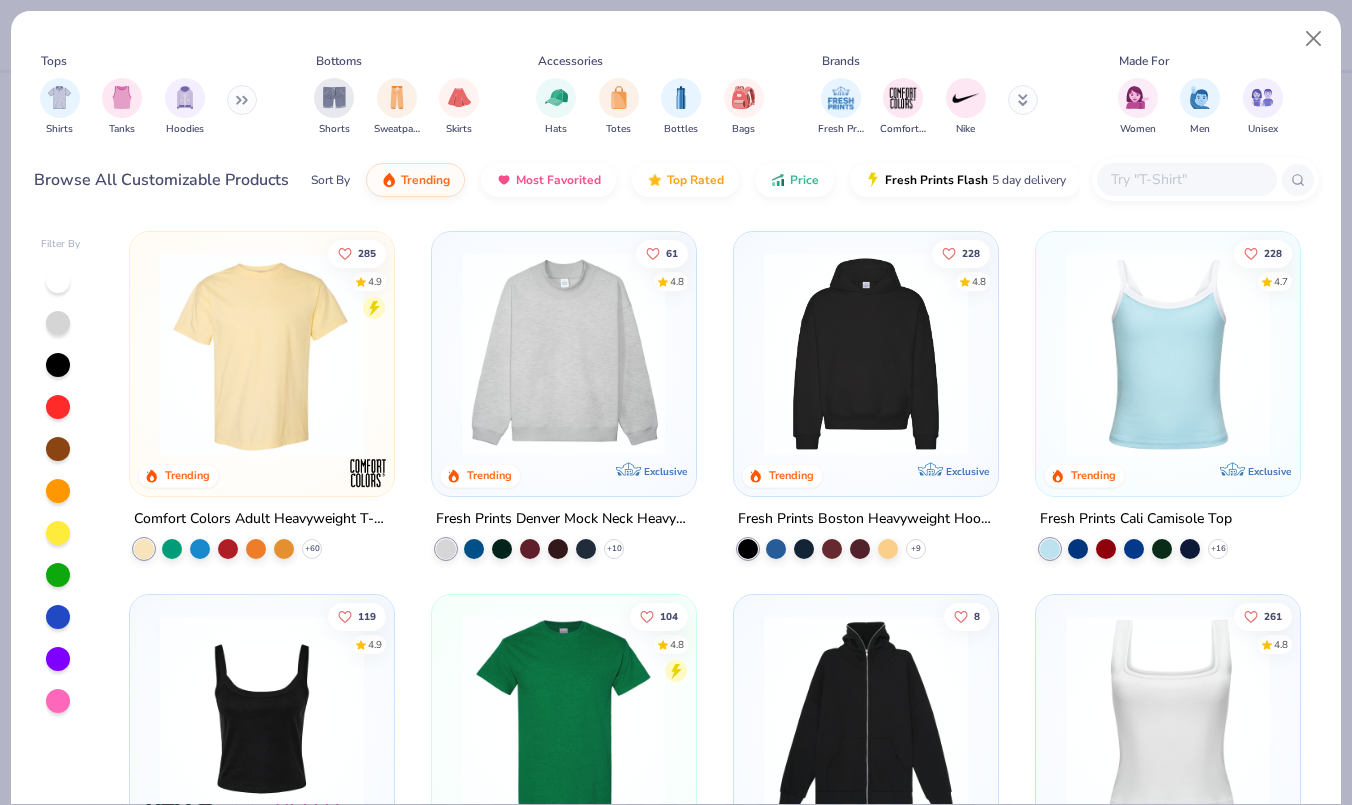 click at bounding box center (564, 354) 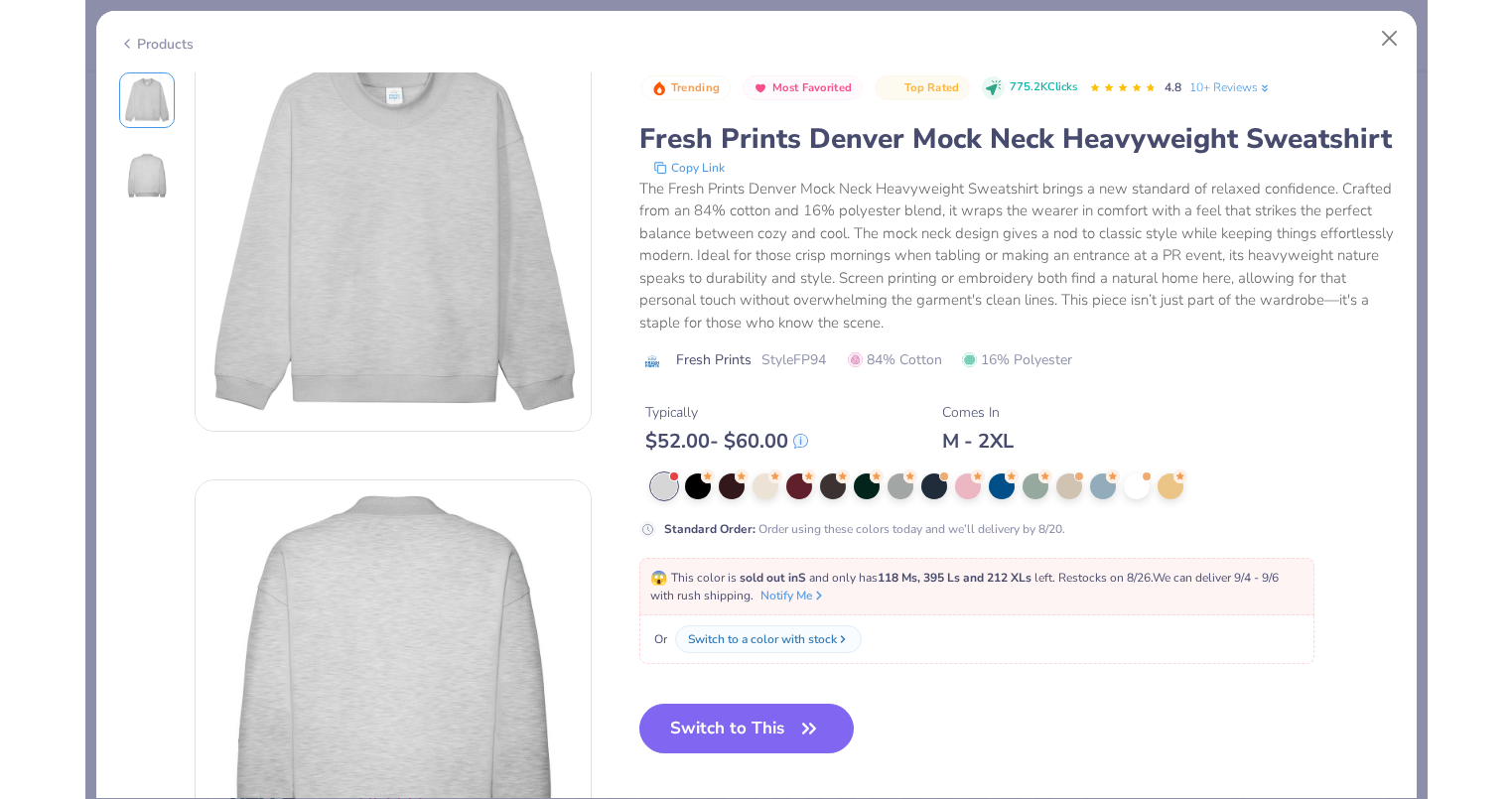 scroll, scrollTop: 0, scrollLeft: 0, axis: both 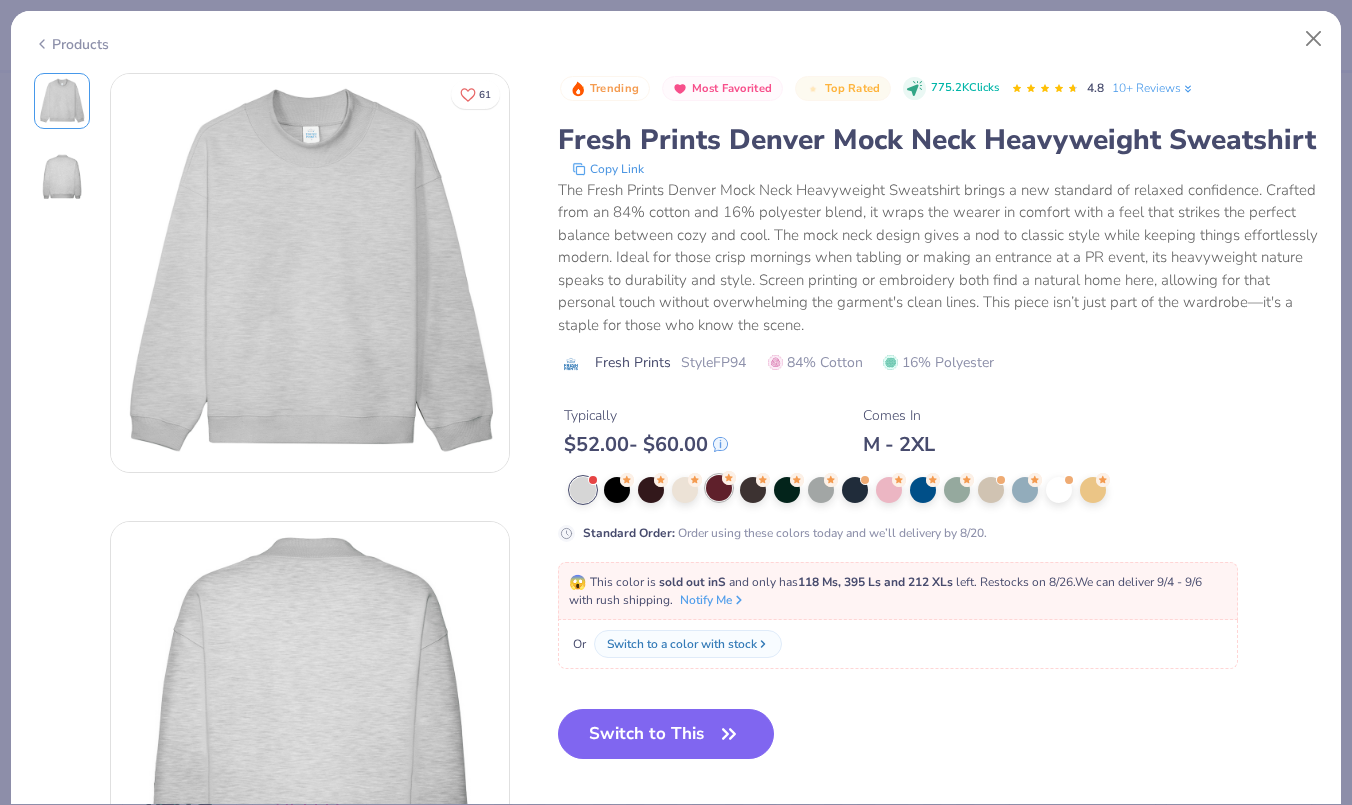 click at bounding box center [719, 488] 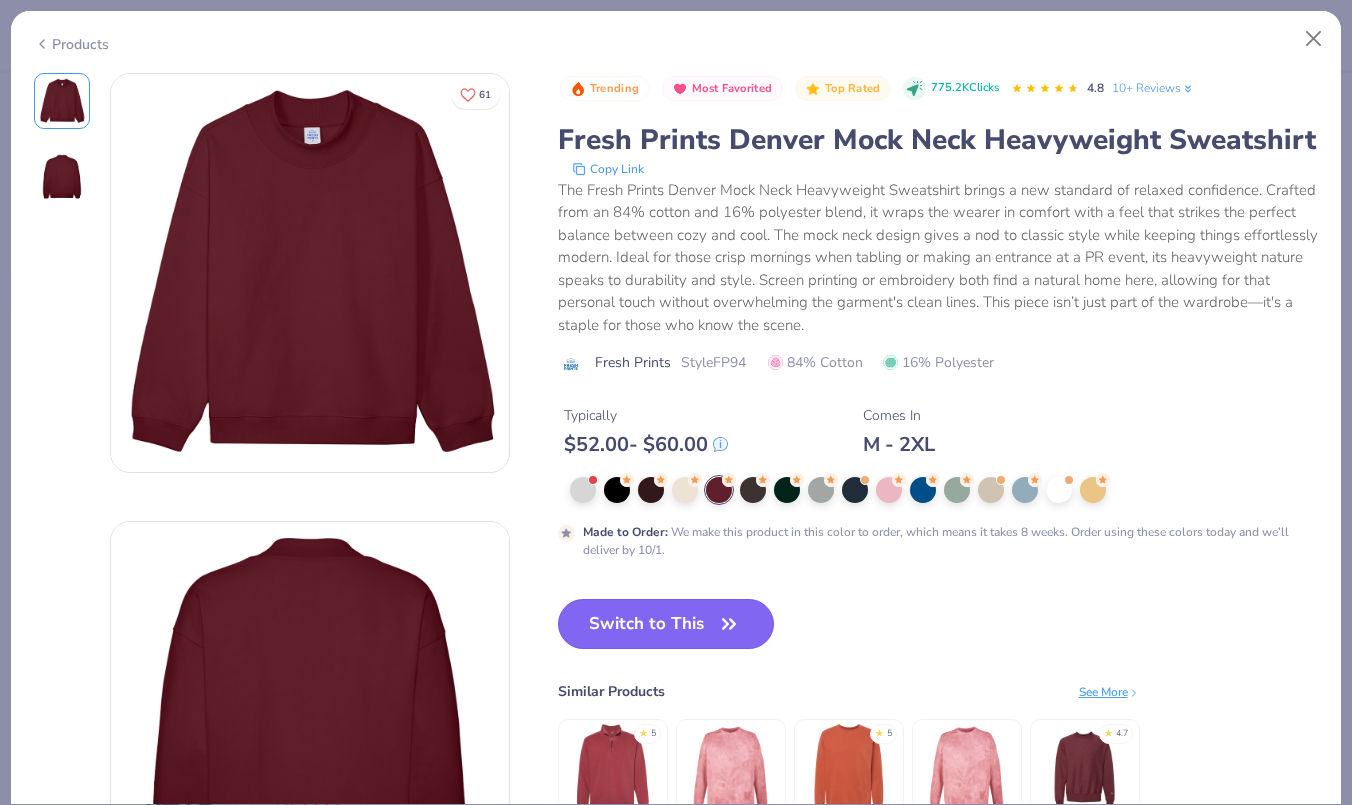 click 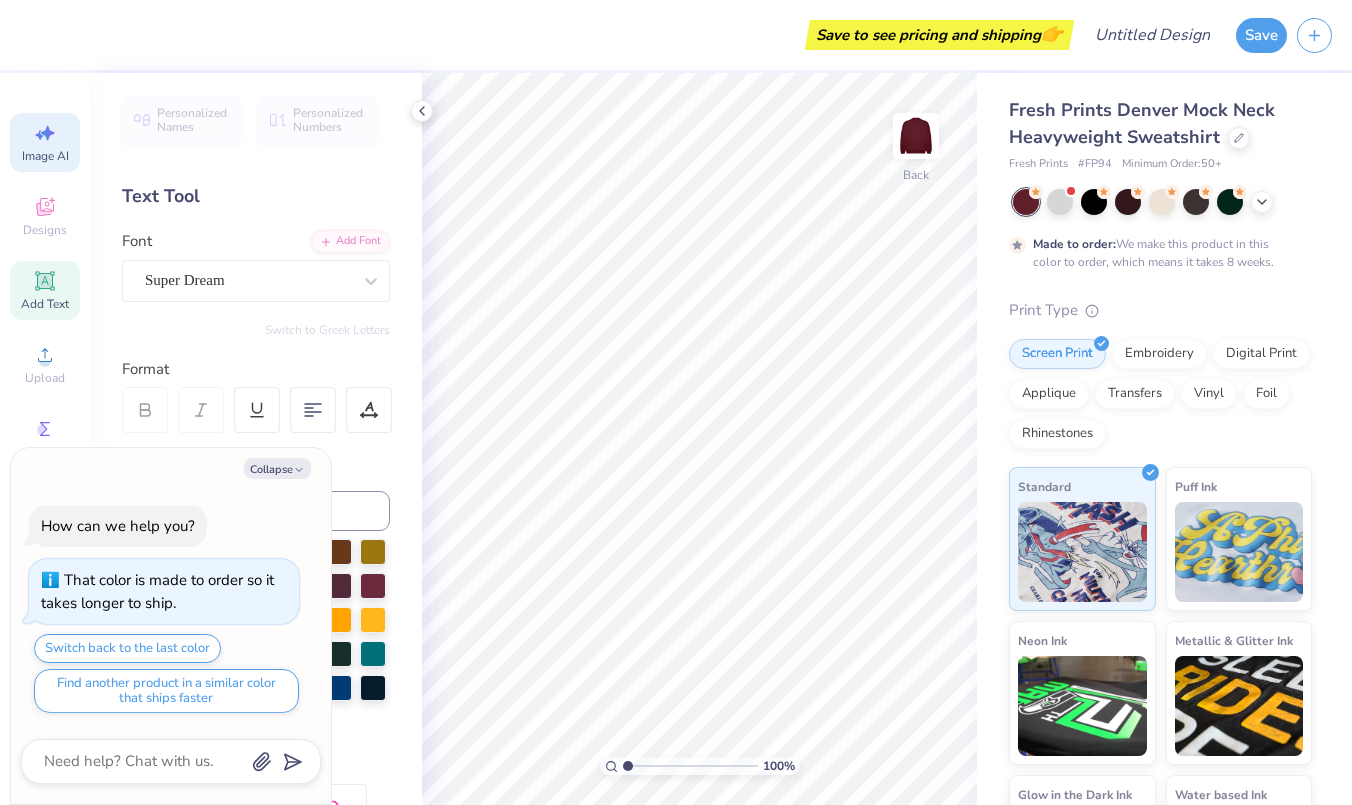 click on "Image AI" at bounding box center (45, 156) 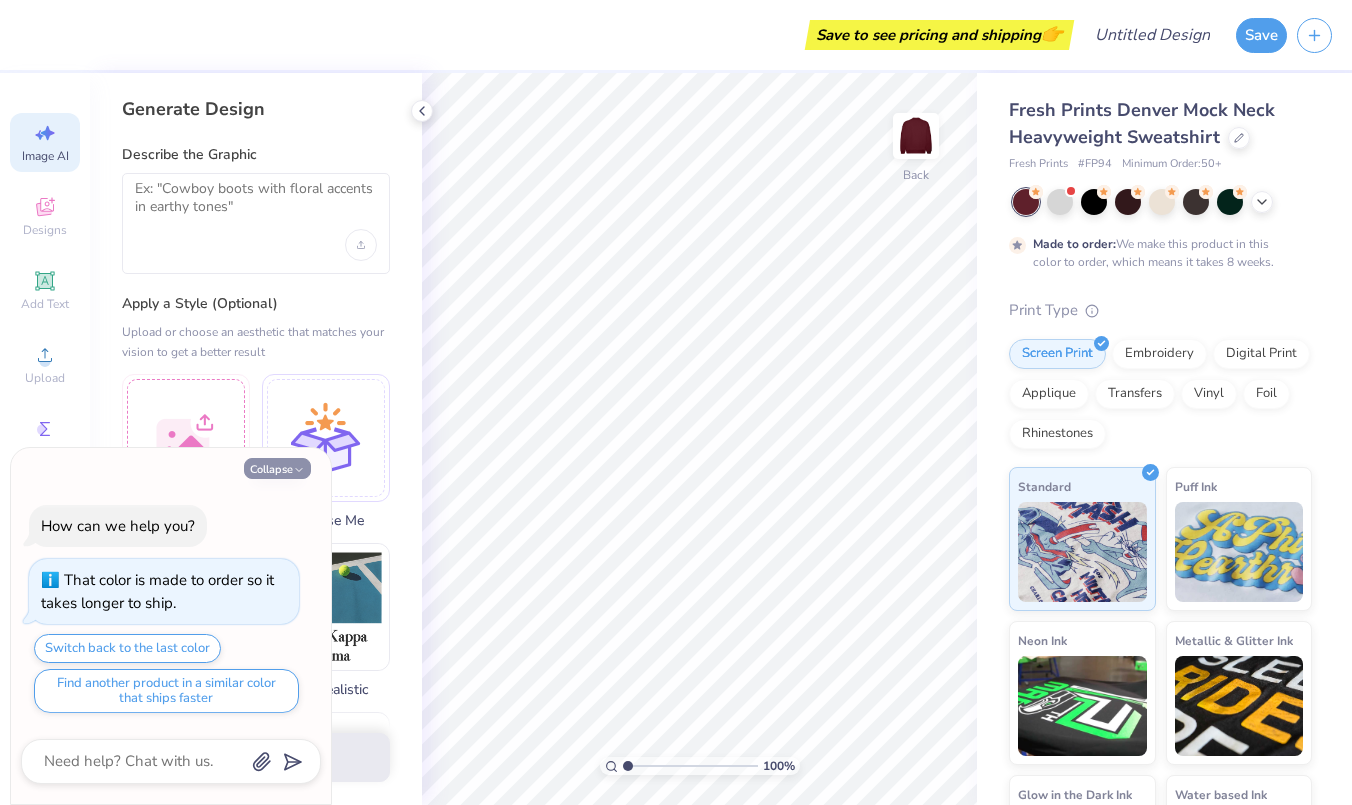click on "Collapse" at bounding box center (277, 468) 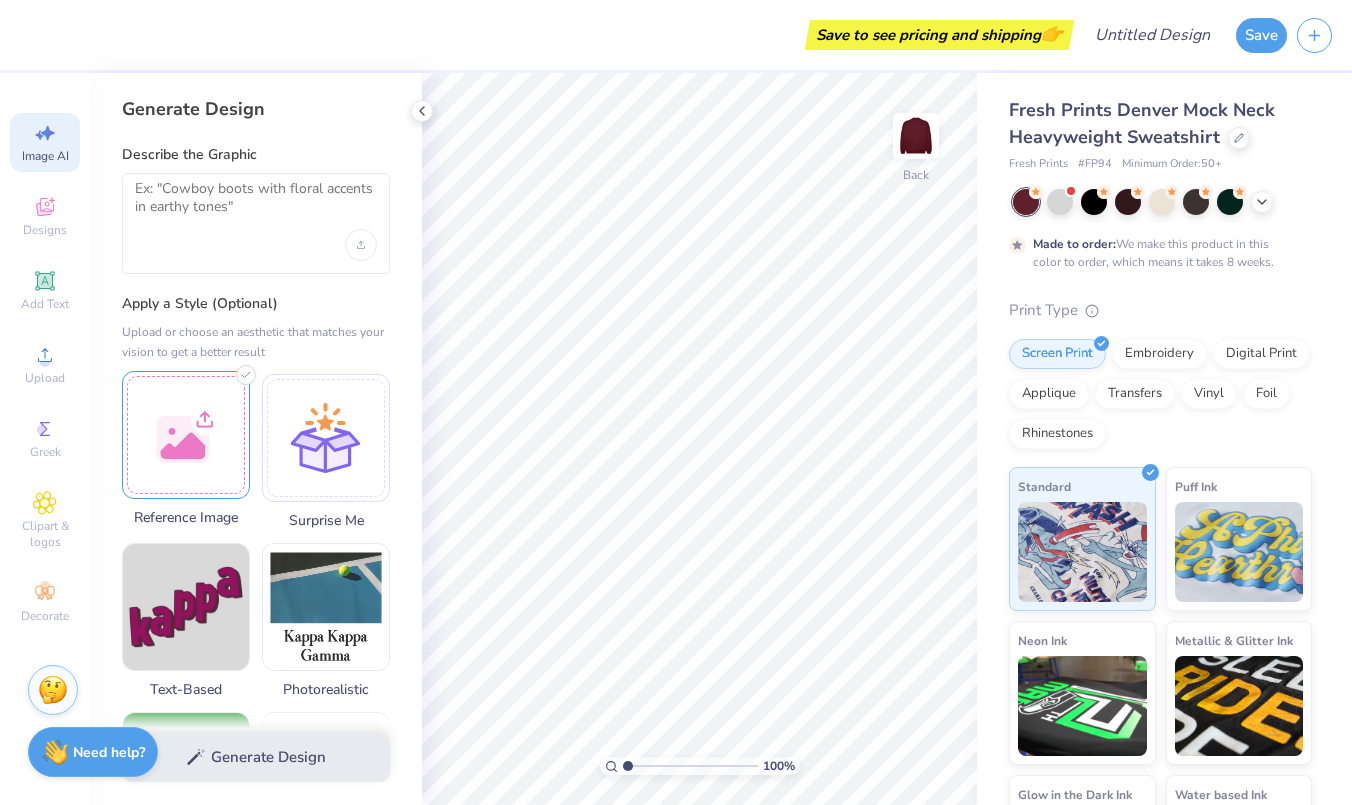 click at bounding box center (186, 435) 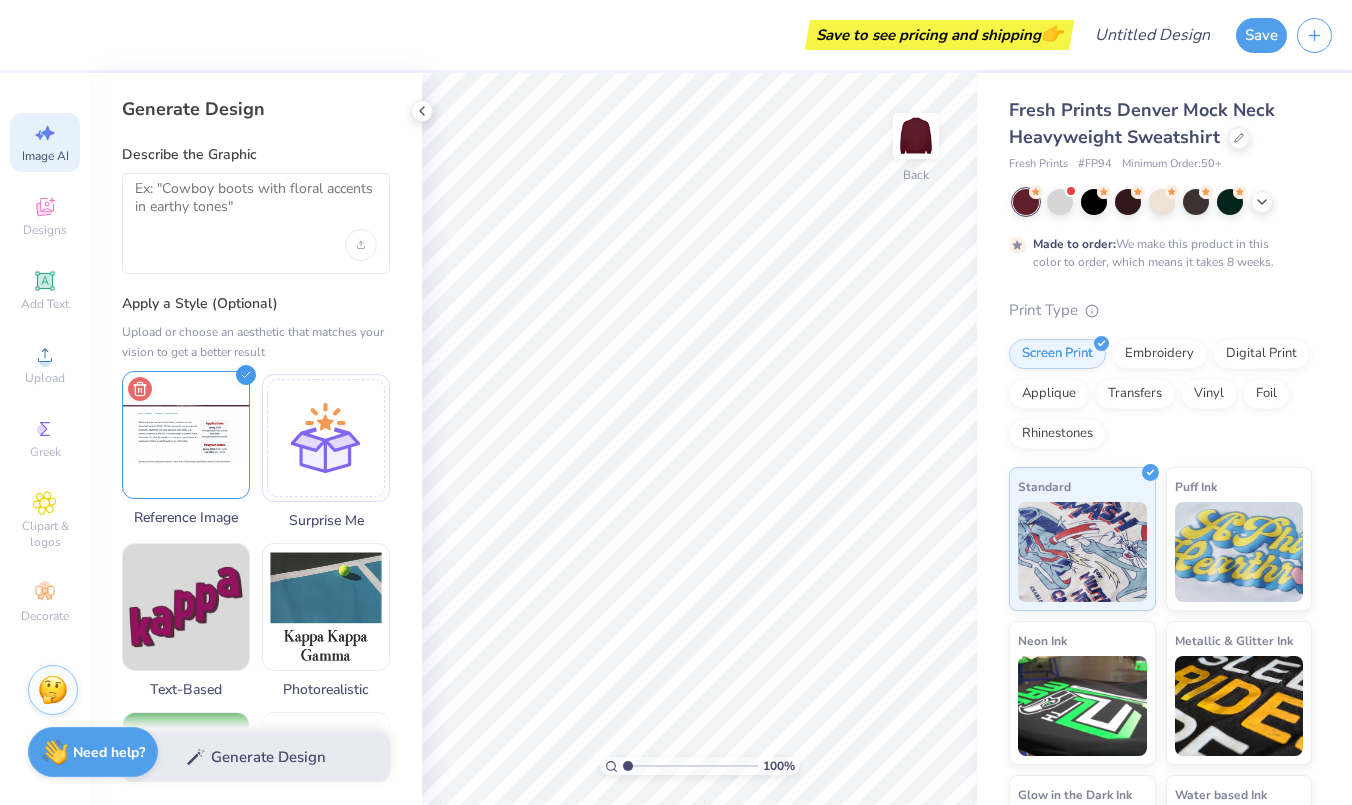 click 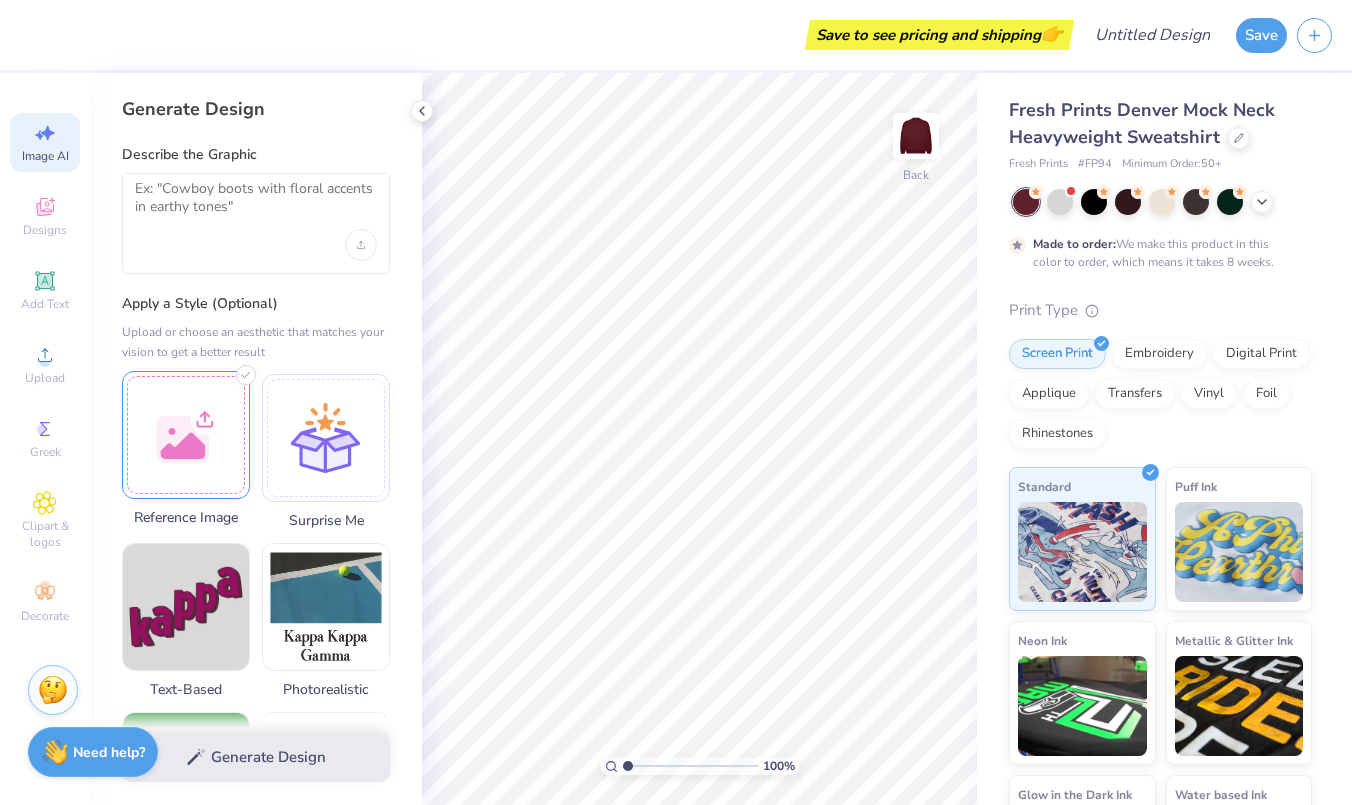 click at bounding box center (186, 435) 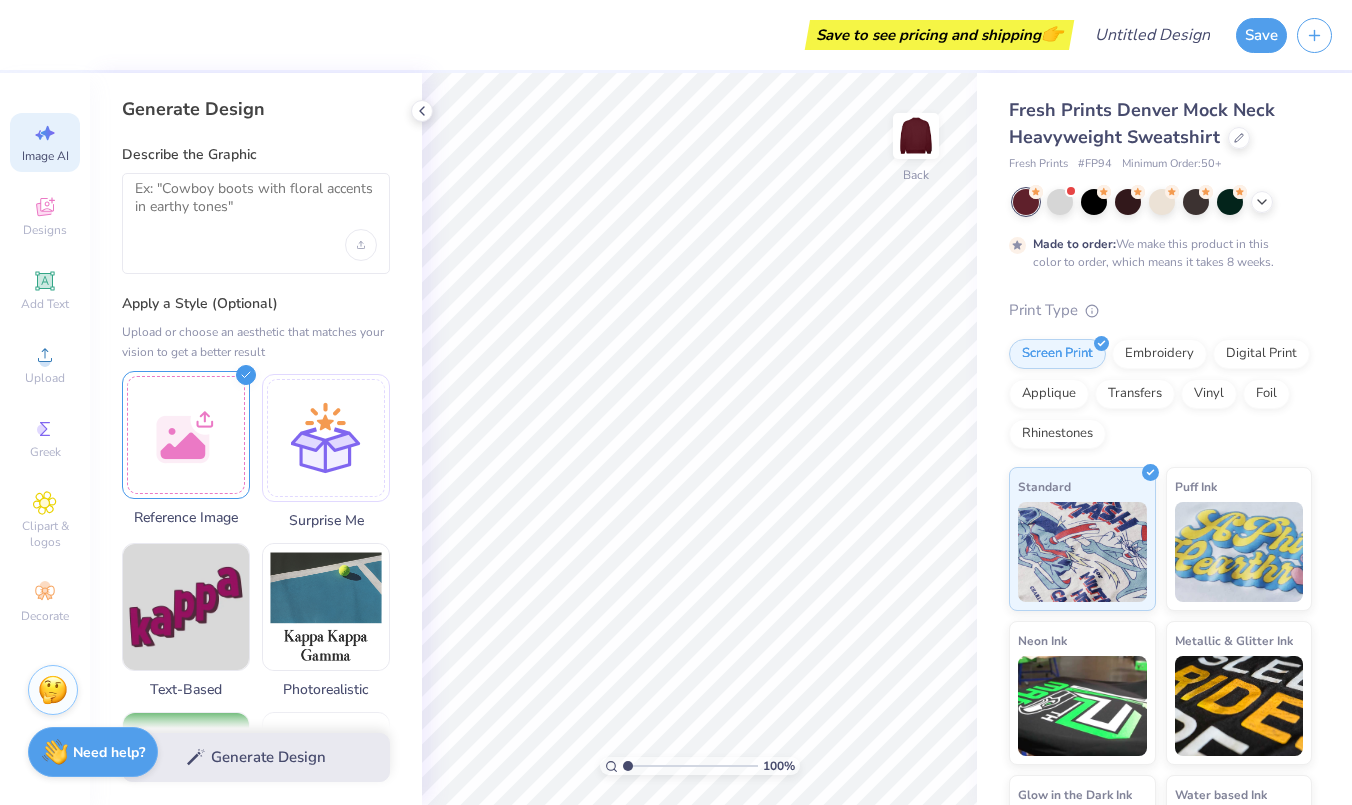 click at bounding box center [186, 435] 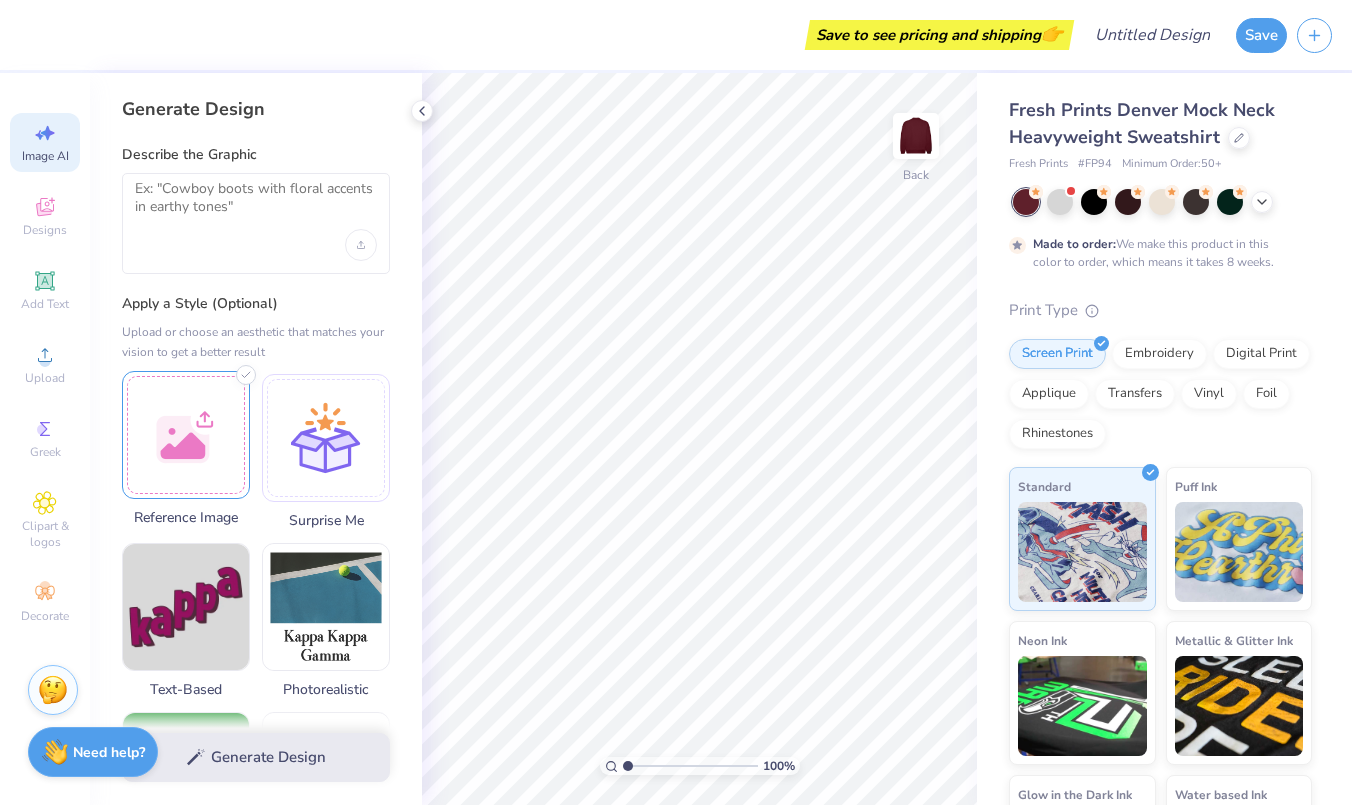 click at bounding box center [186, 435] 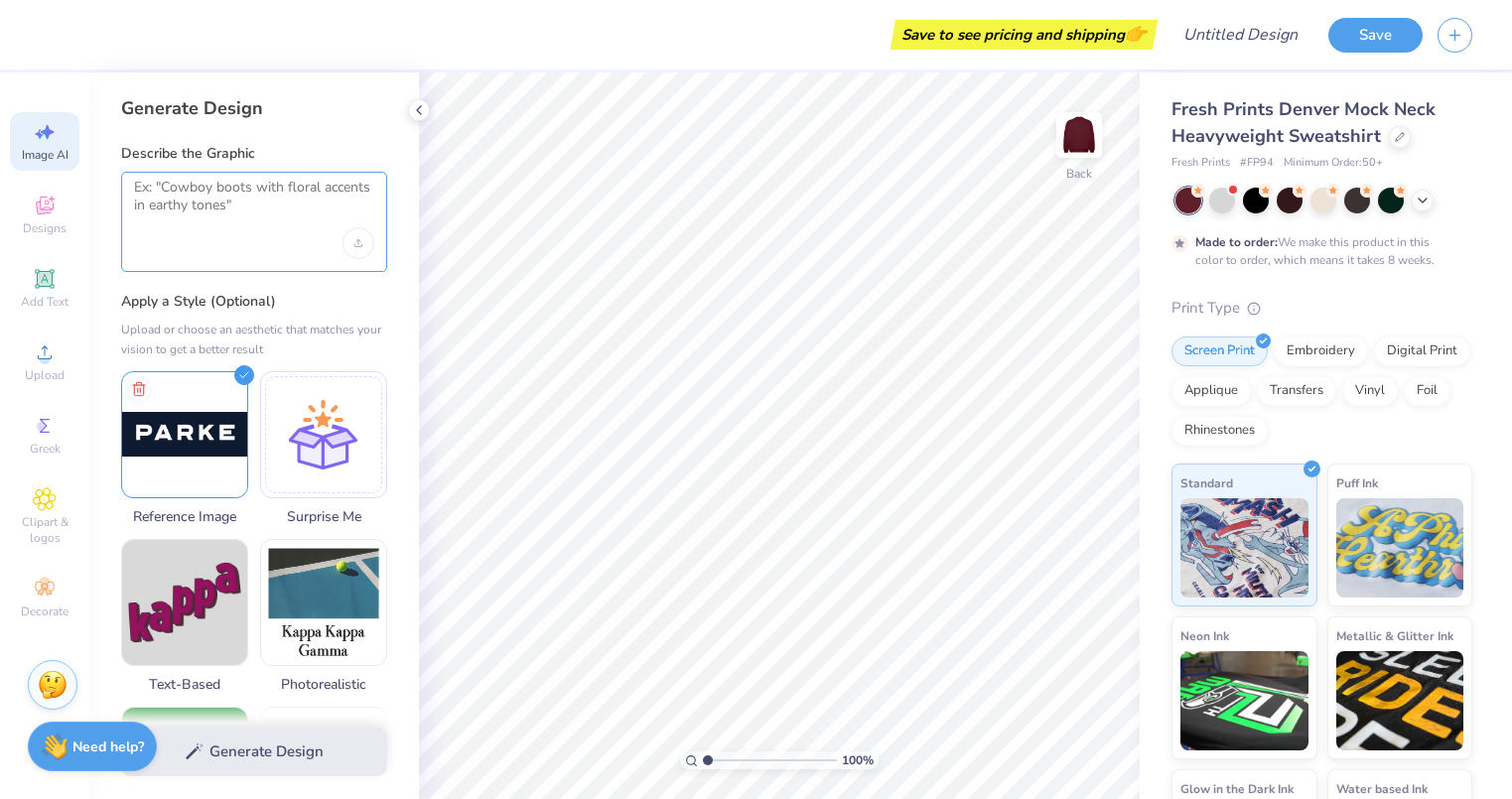 click at bounding box center [254, 203] 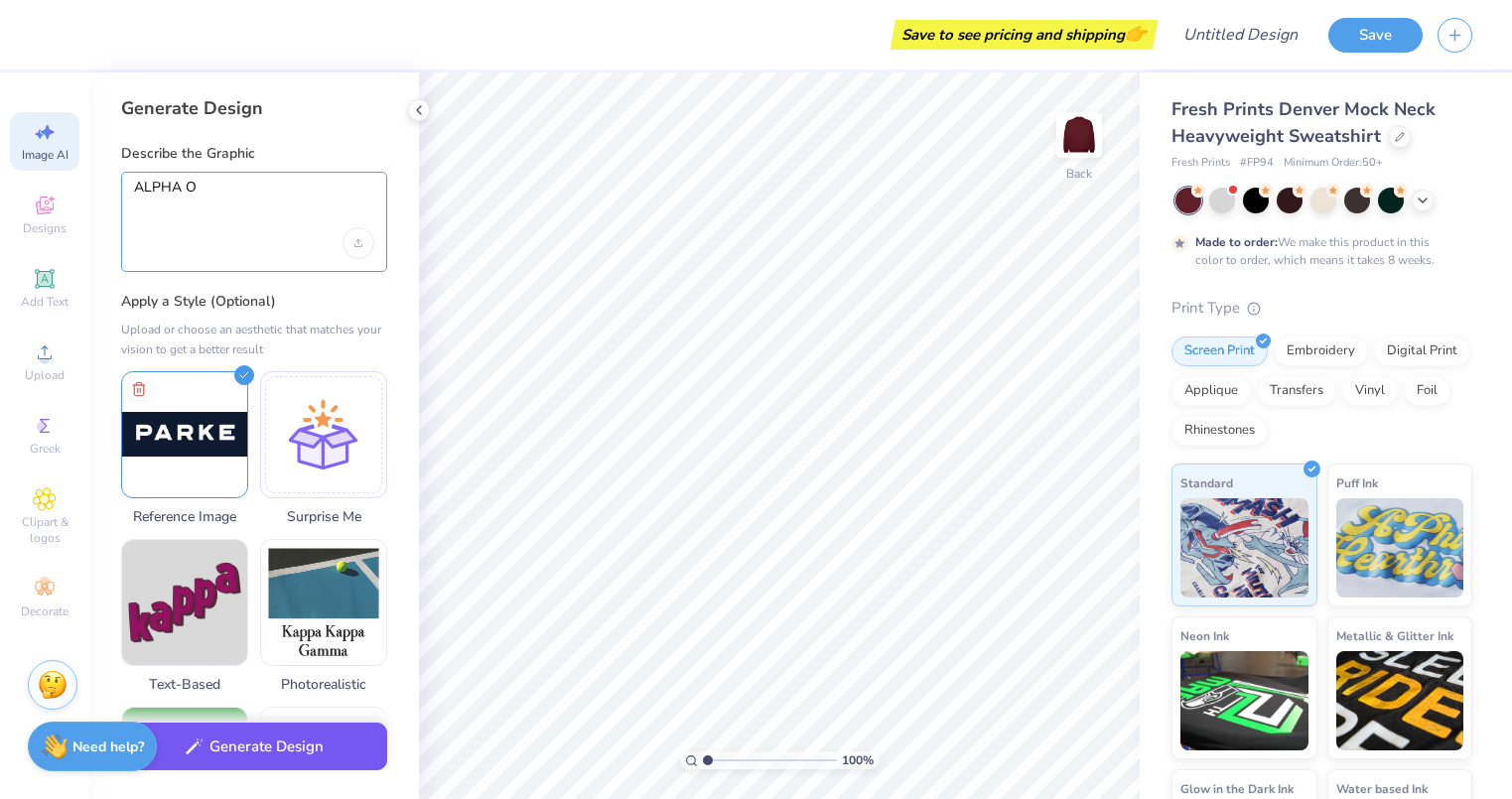 type on "ALPHA O" 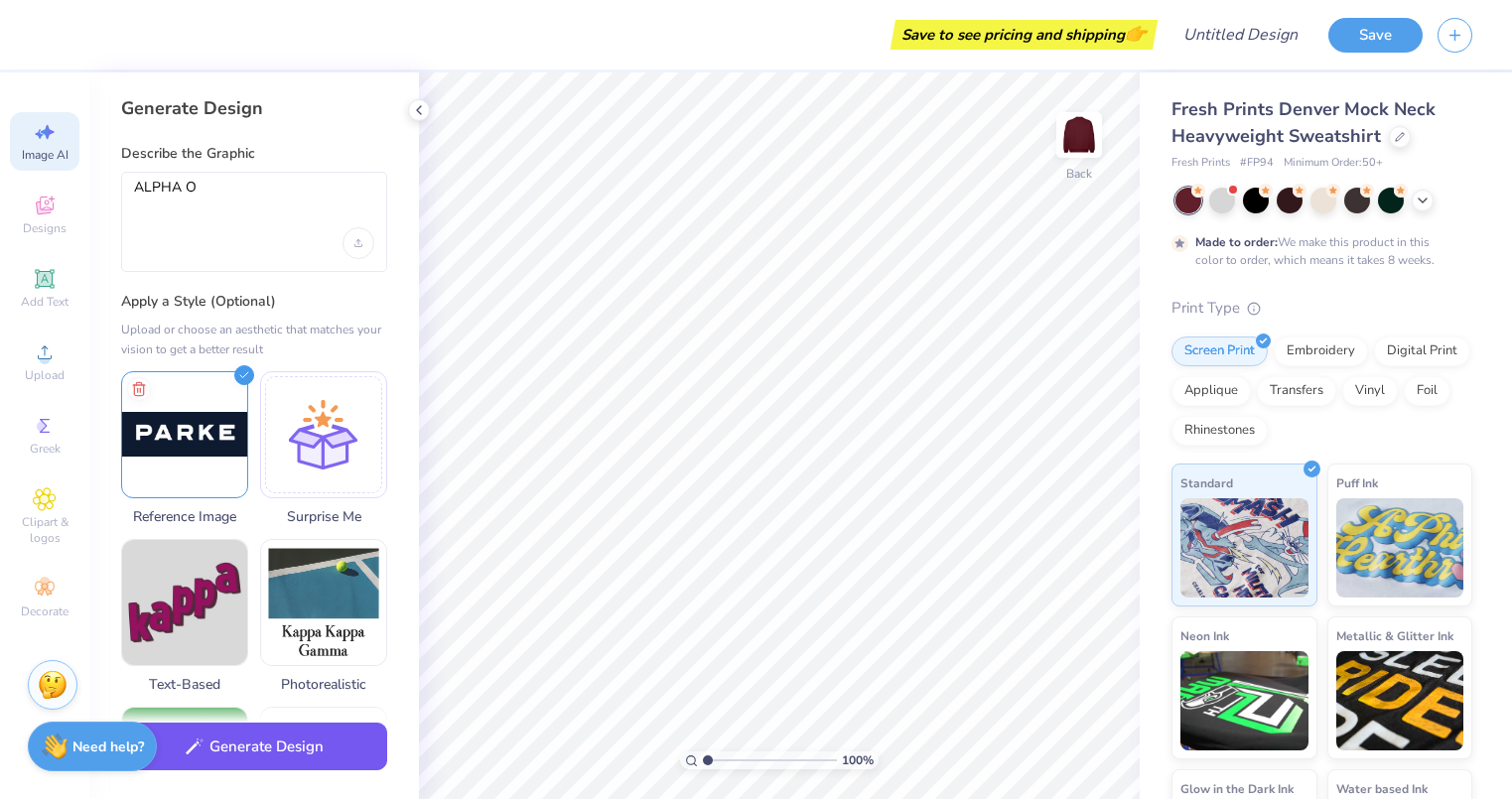 click on "Generate Design" at bounding box center [254, 746] 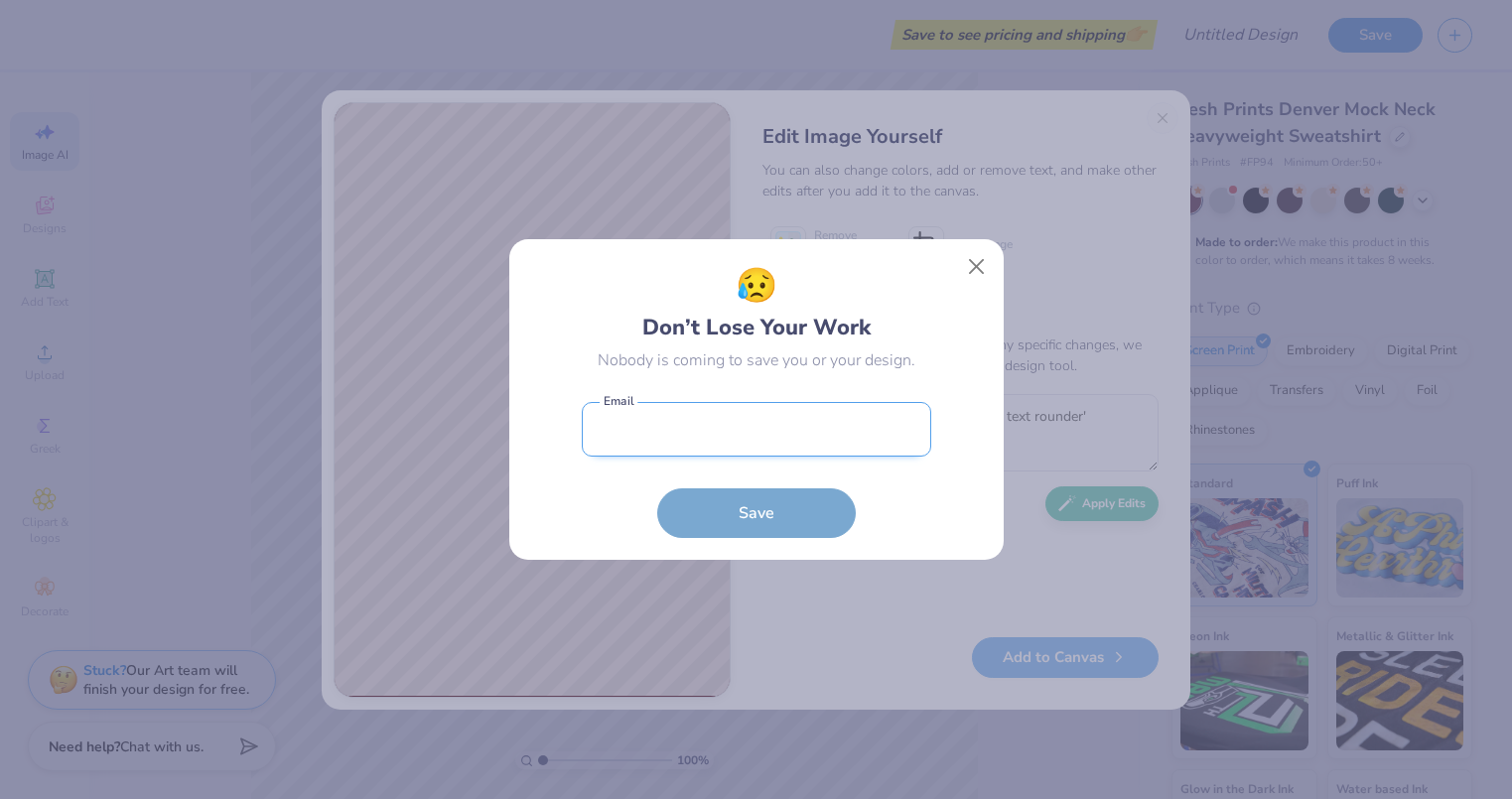 click at bounding box center (756, 429) 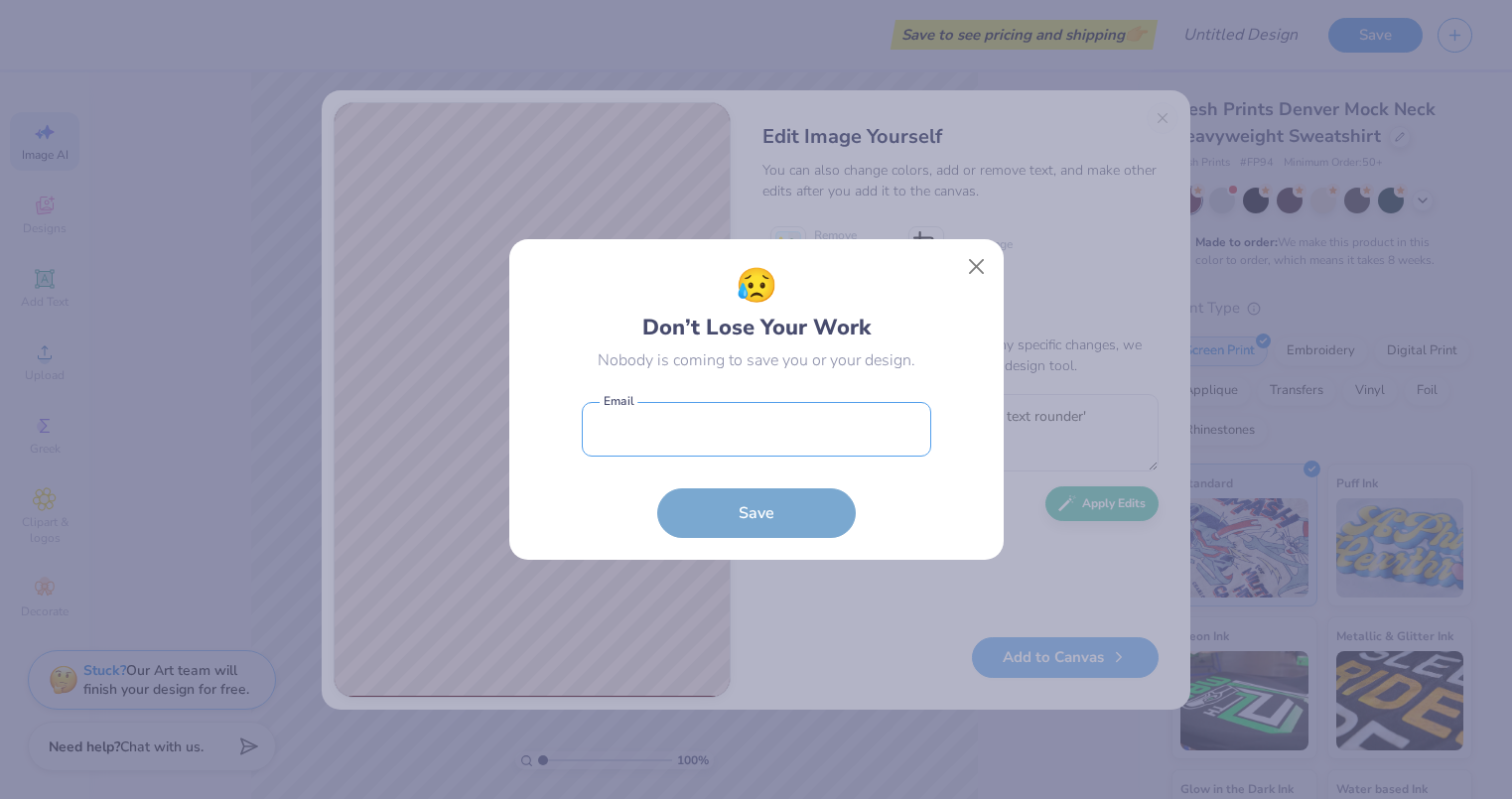 type on "[EMAIL]" 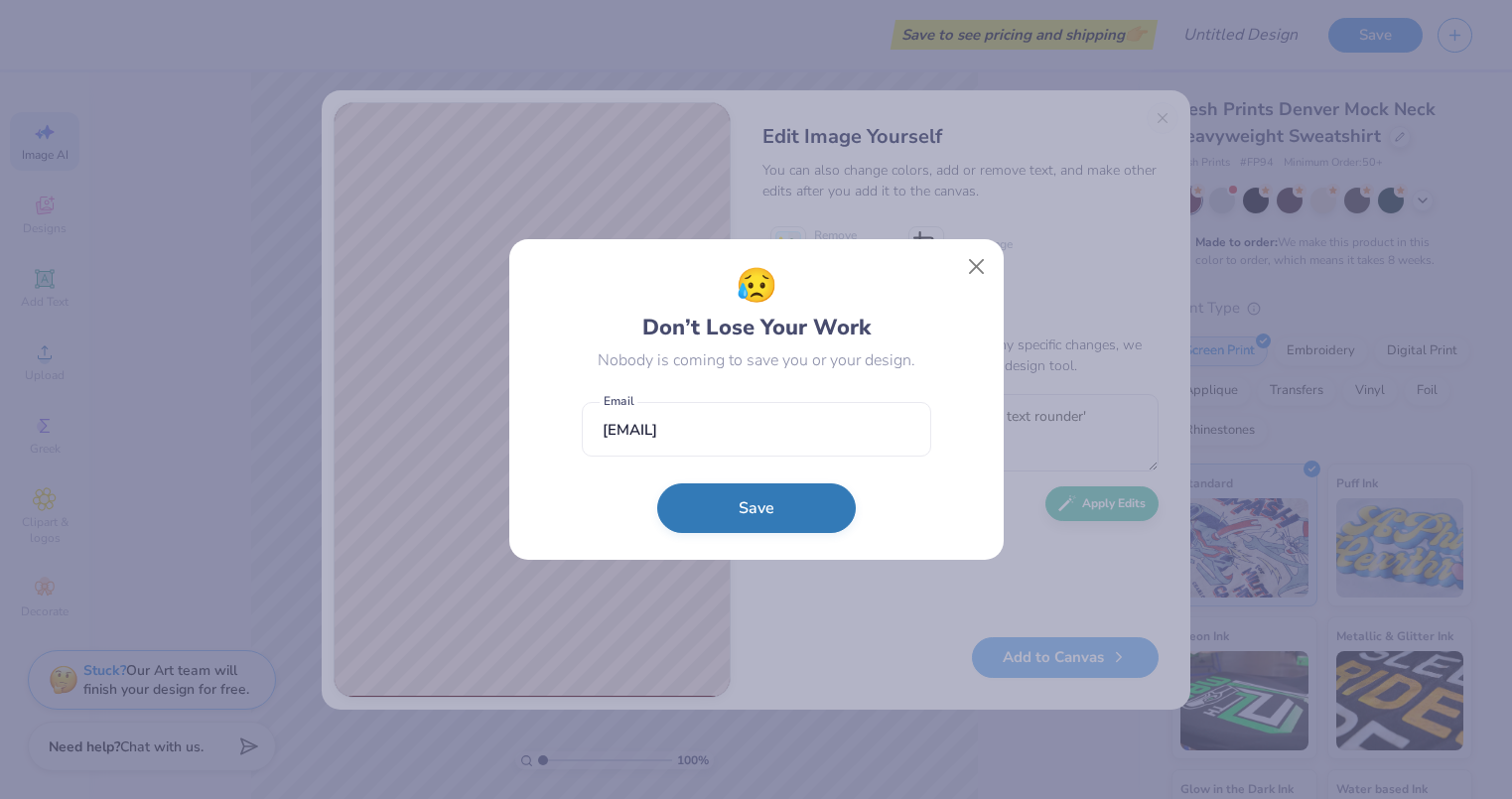 click on "Save" at bounding box center (756, 508) 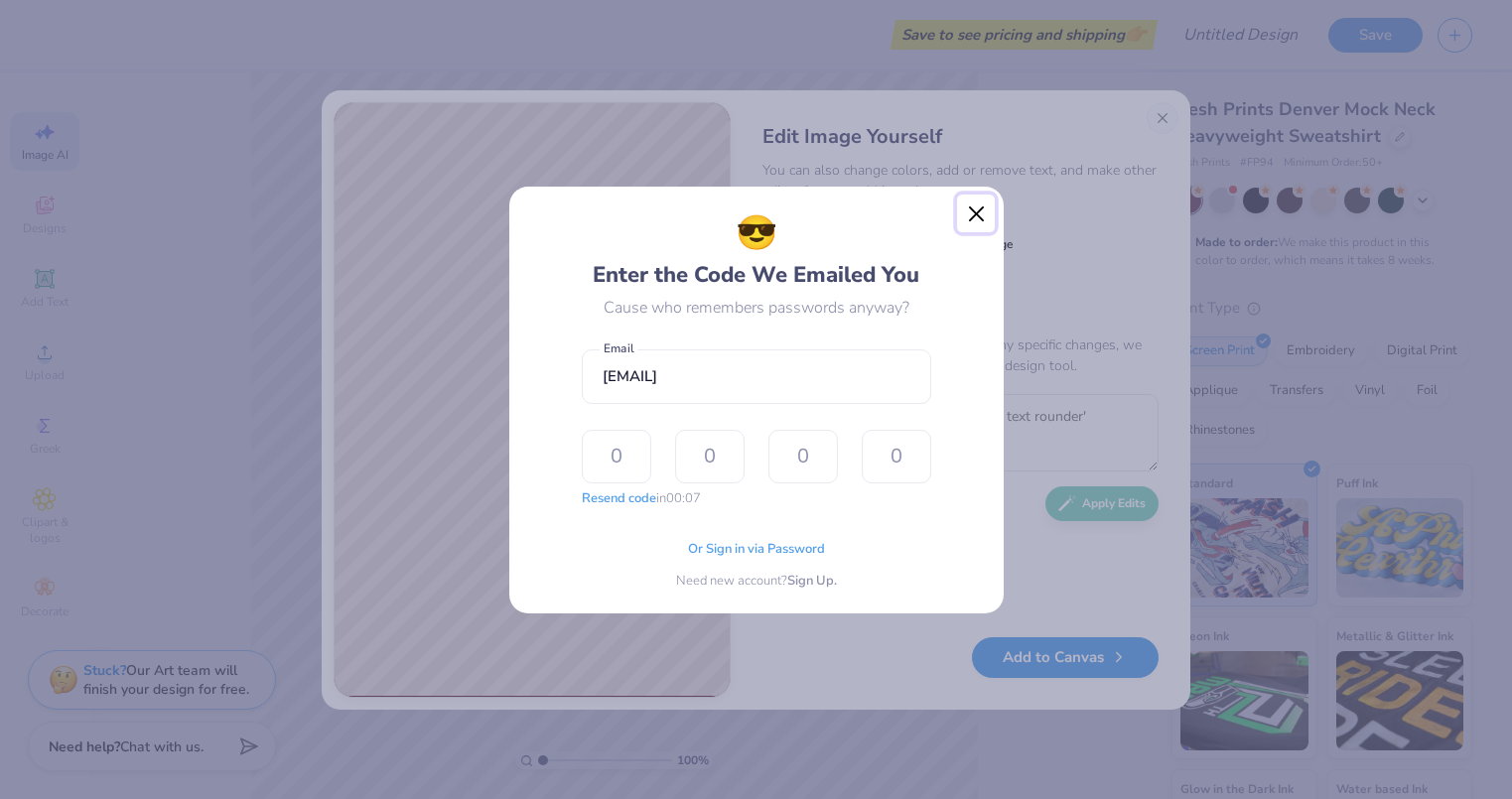 click at bounding box center (976, 213) 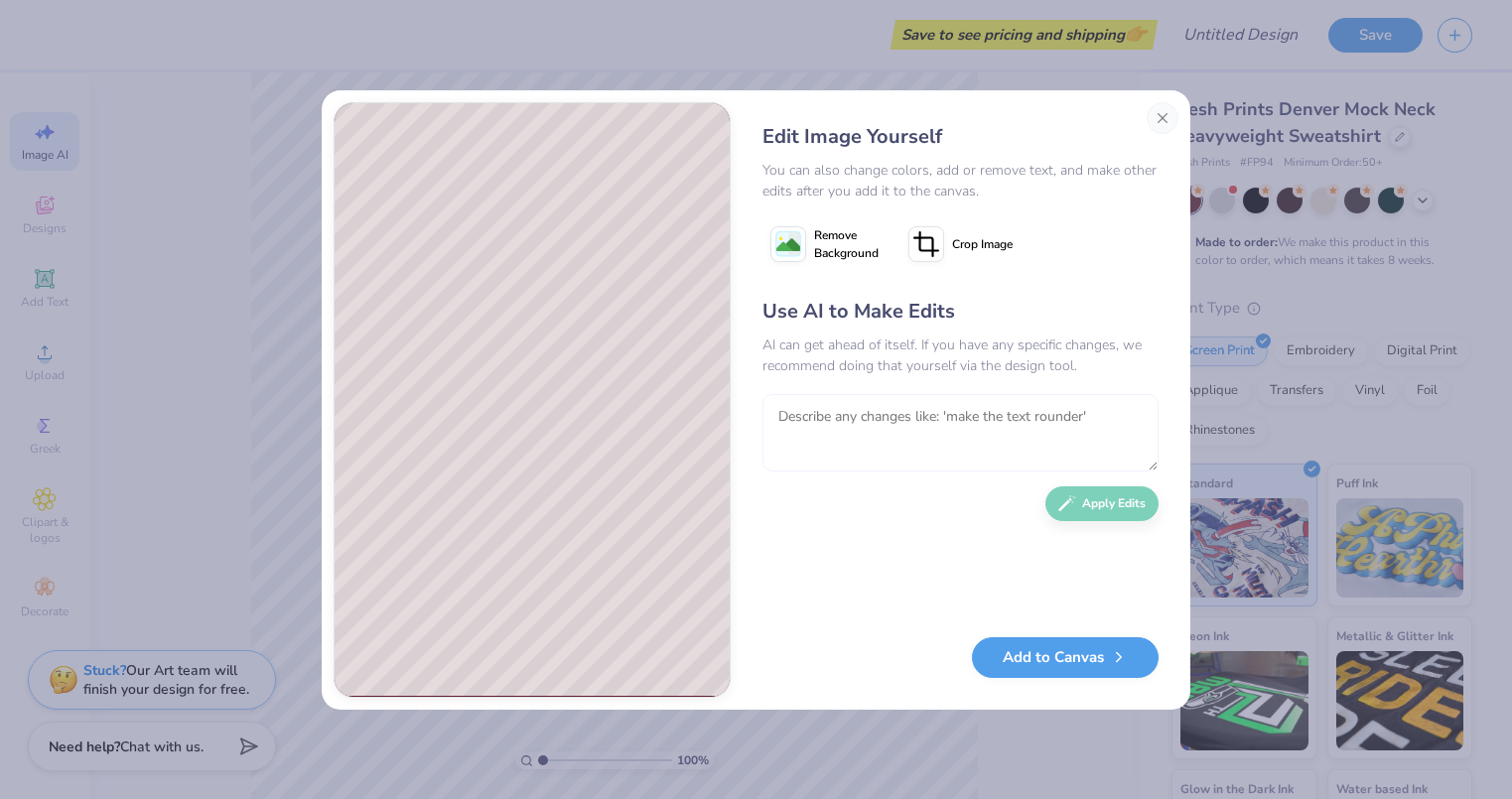 click at bounding box center [960, 433] 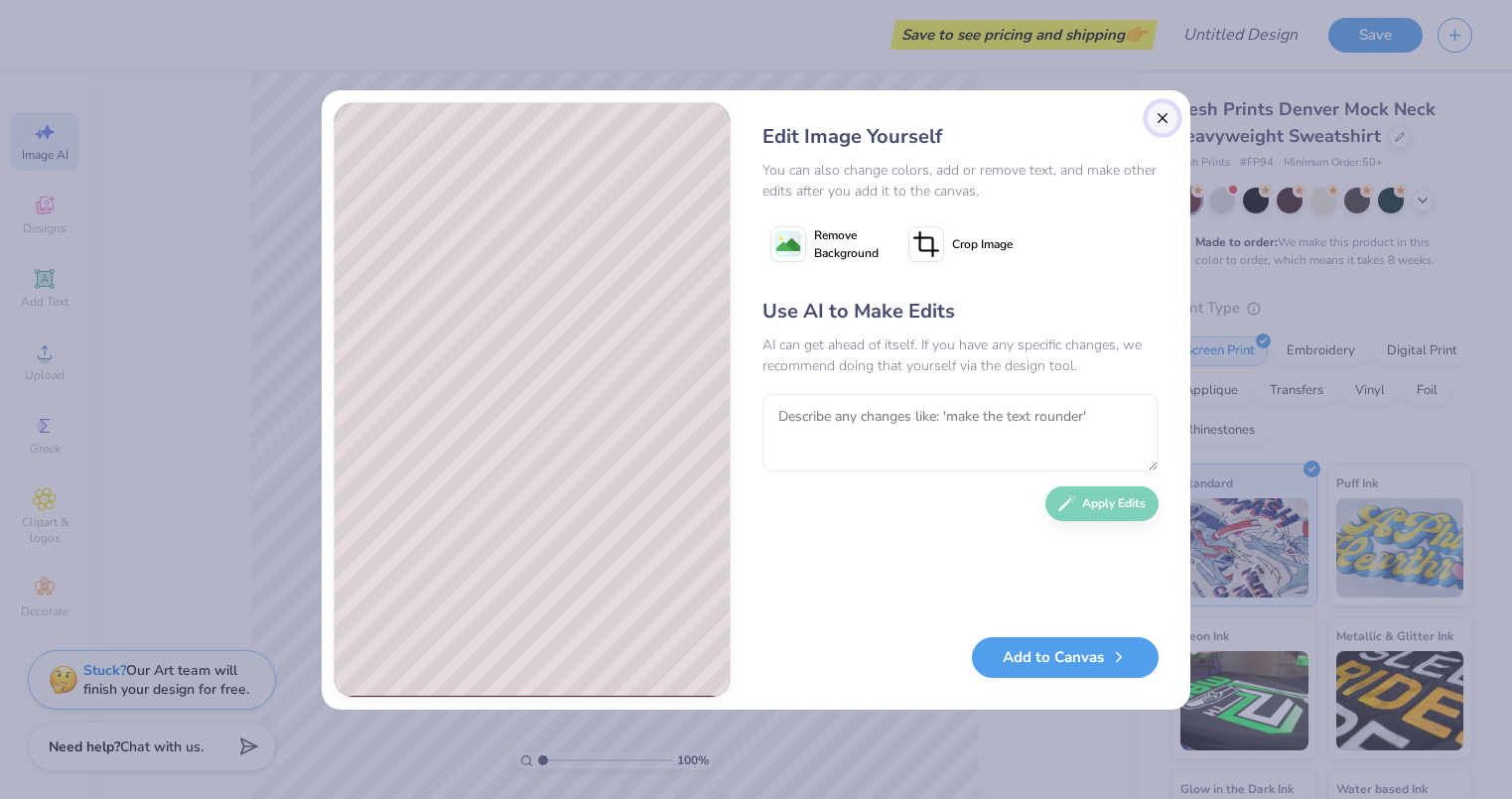 click at bounding box center (1163, 118) 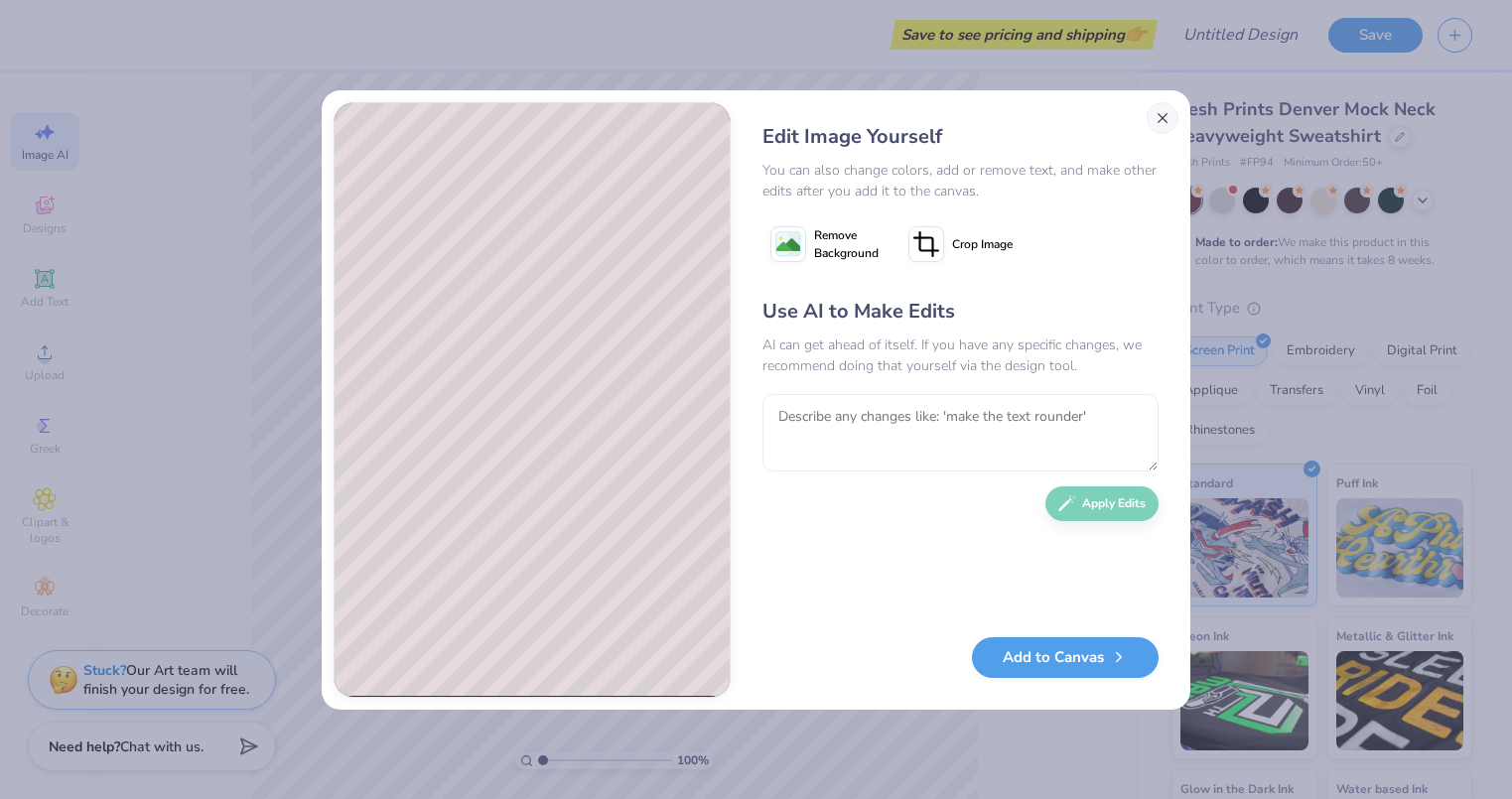 scroll, scrollTop: 0, scrollLeft: 45, axis: horizontal 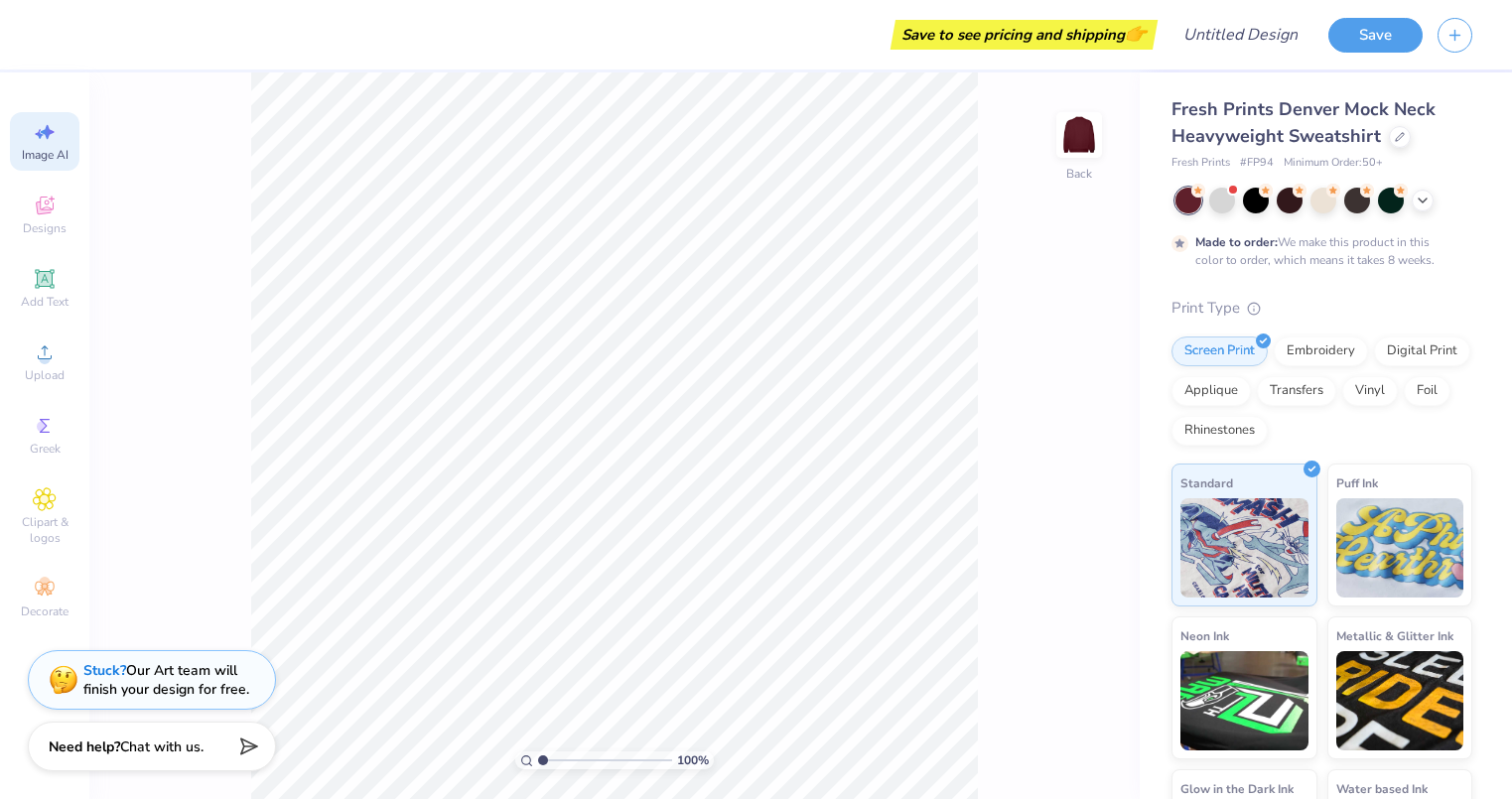 click on "Image AI" at bounding box center (45, 155) 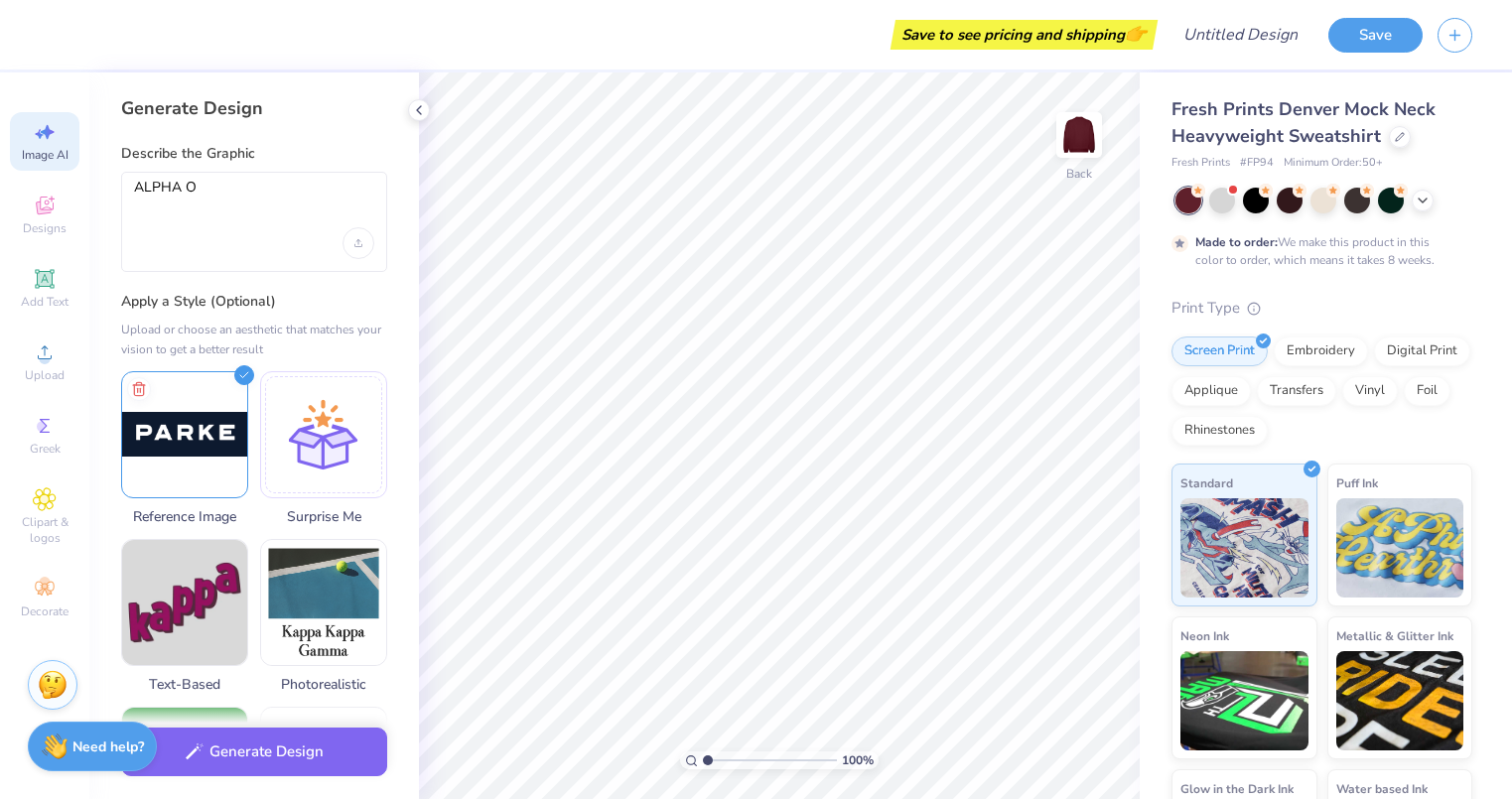 scroll, scrollTop: 0, scrollLeft: 0, axis: both 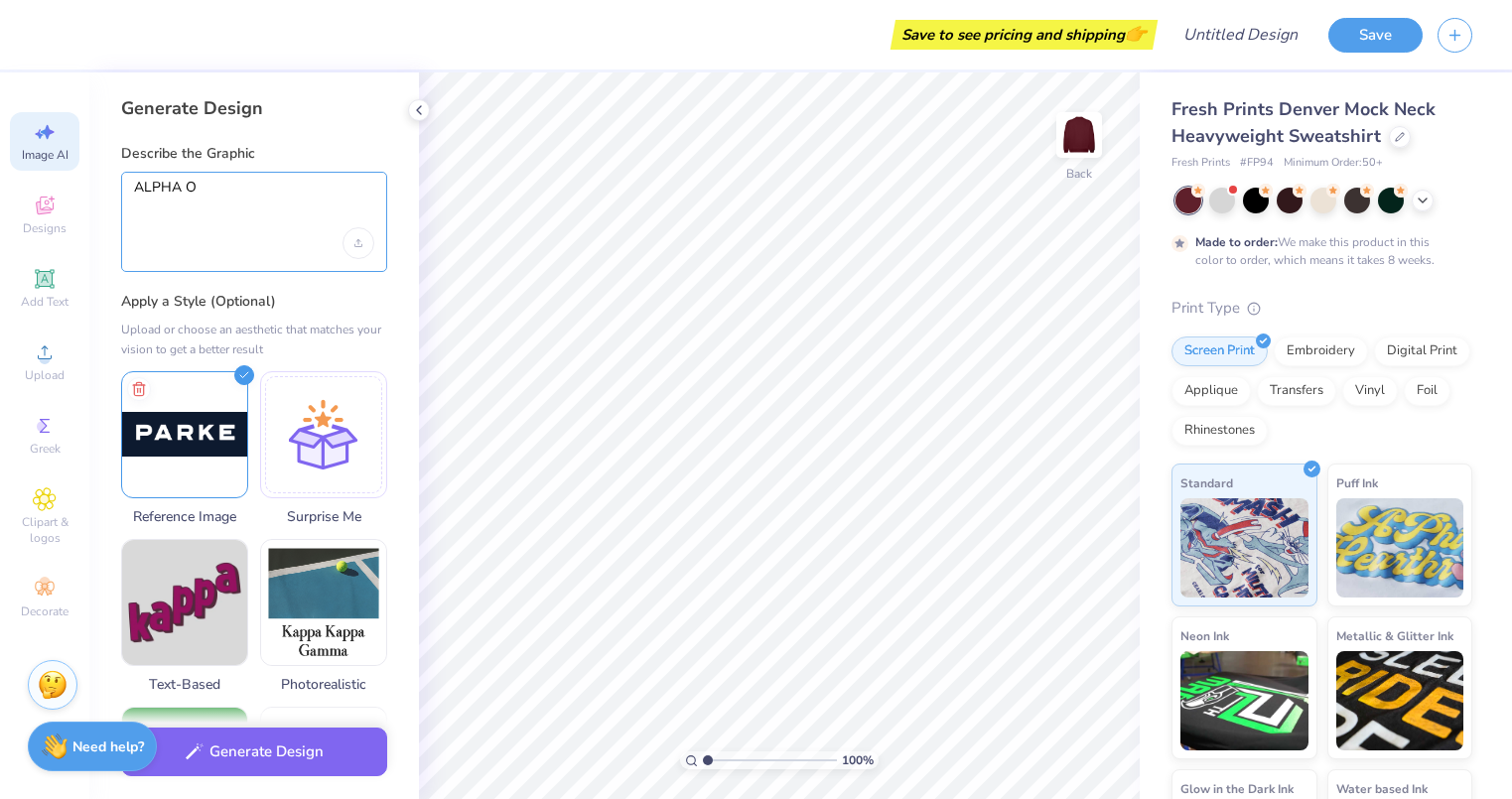 click on "ALPHA O" at bounding box center [254, 203] 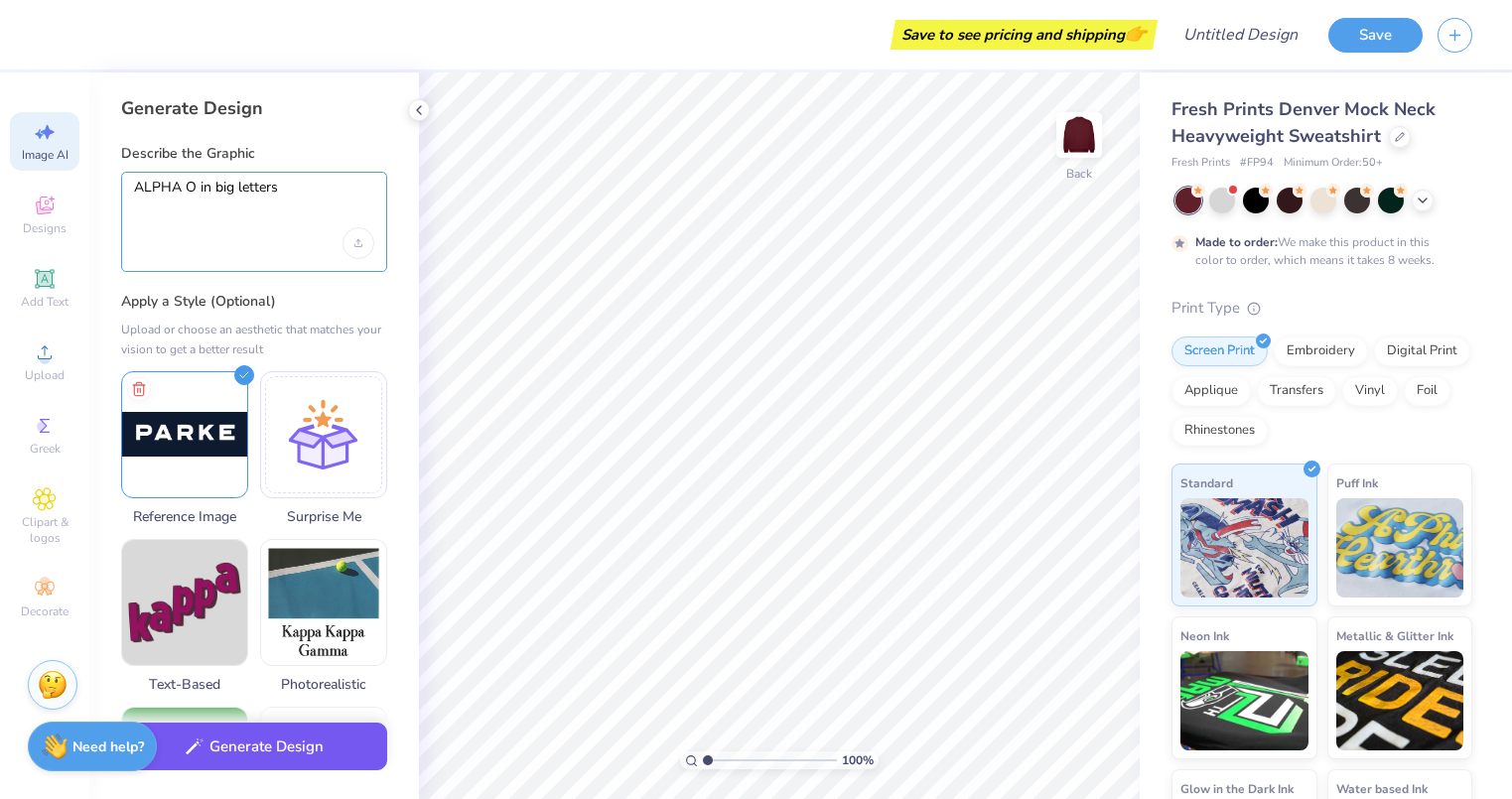 type on "ALPHA O in big letters" 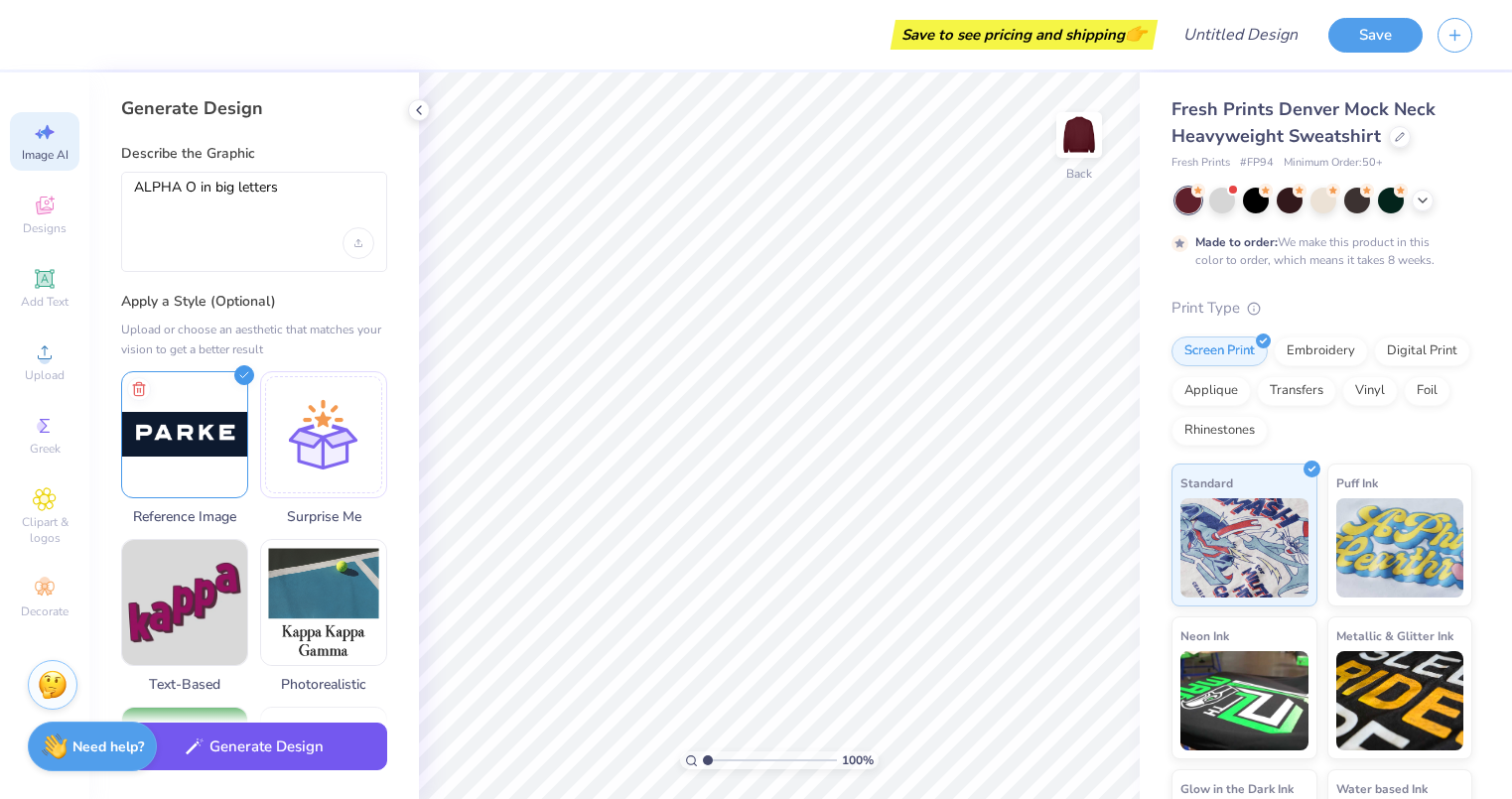click on "Generate Design" at bounding box center [254, 746] 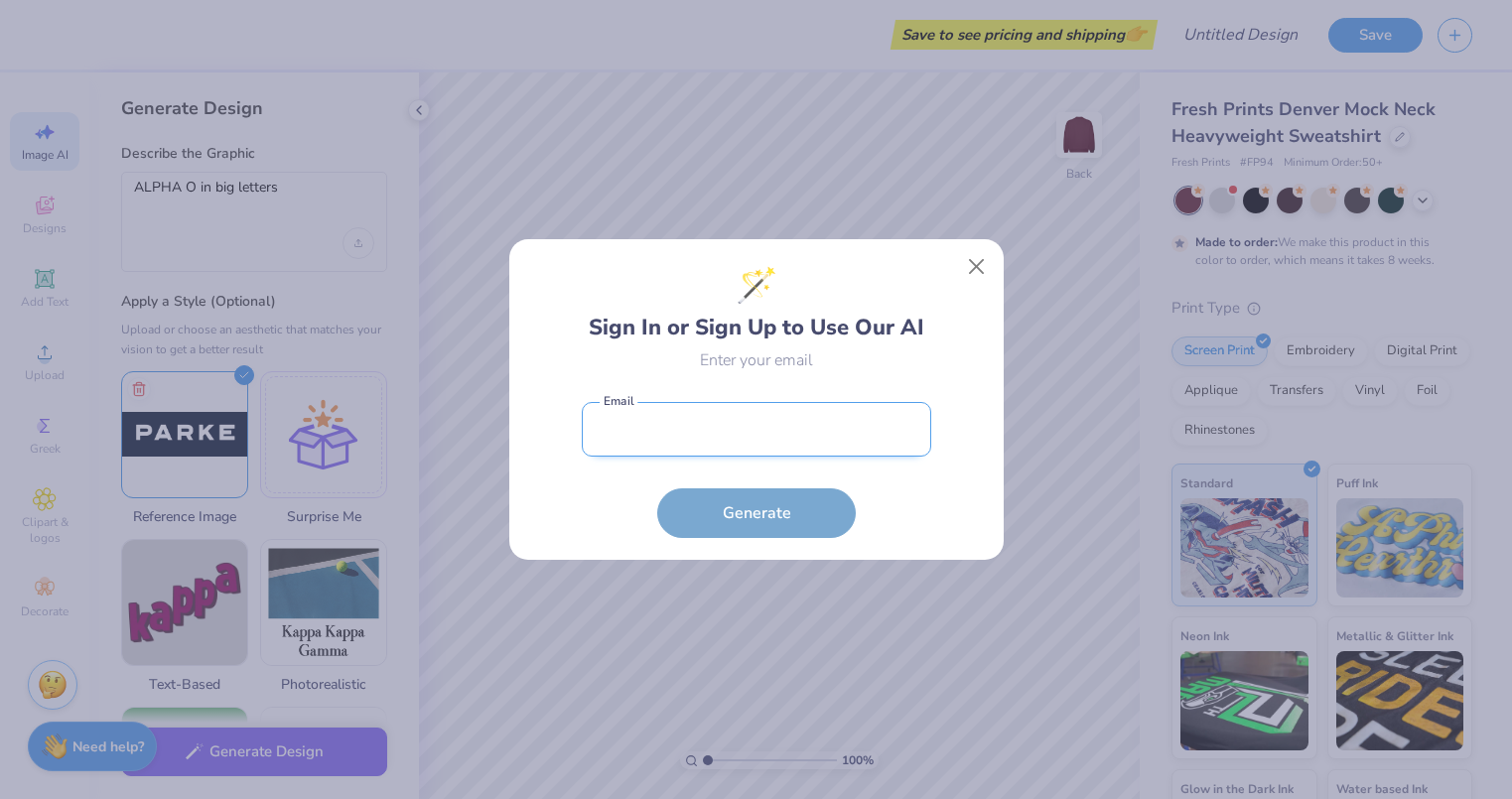 click at bounding box center (756, 429) 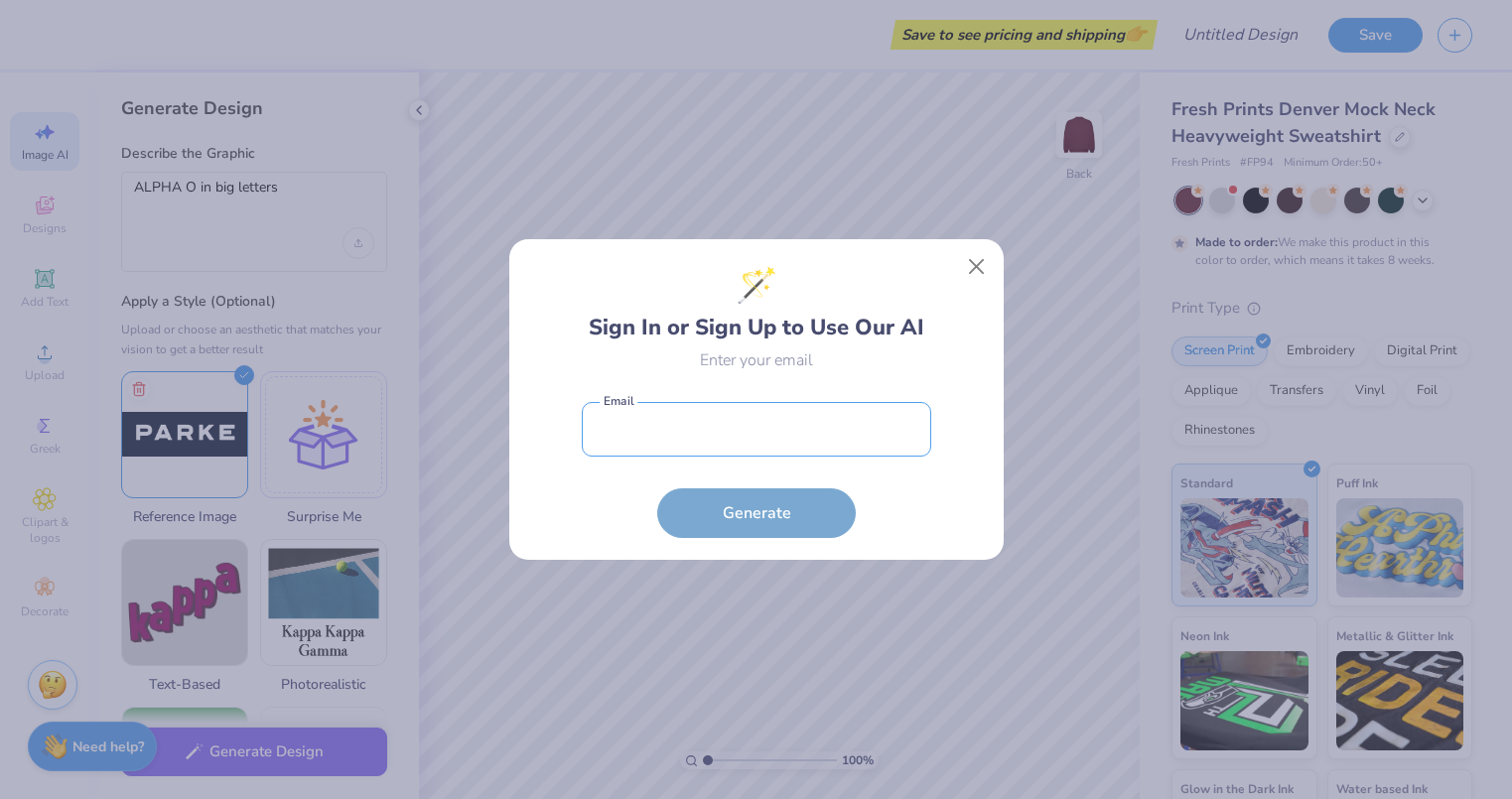type on "[EMAIL]" 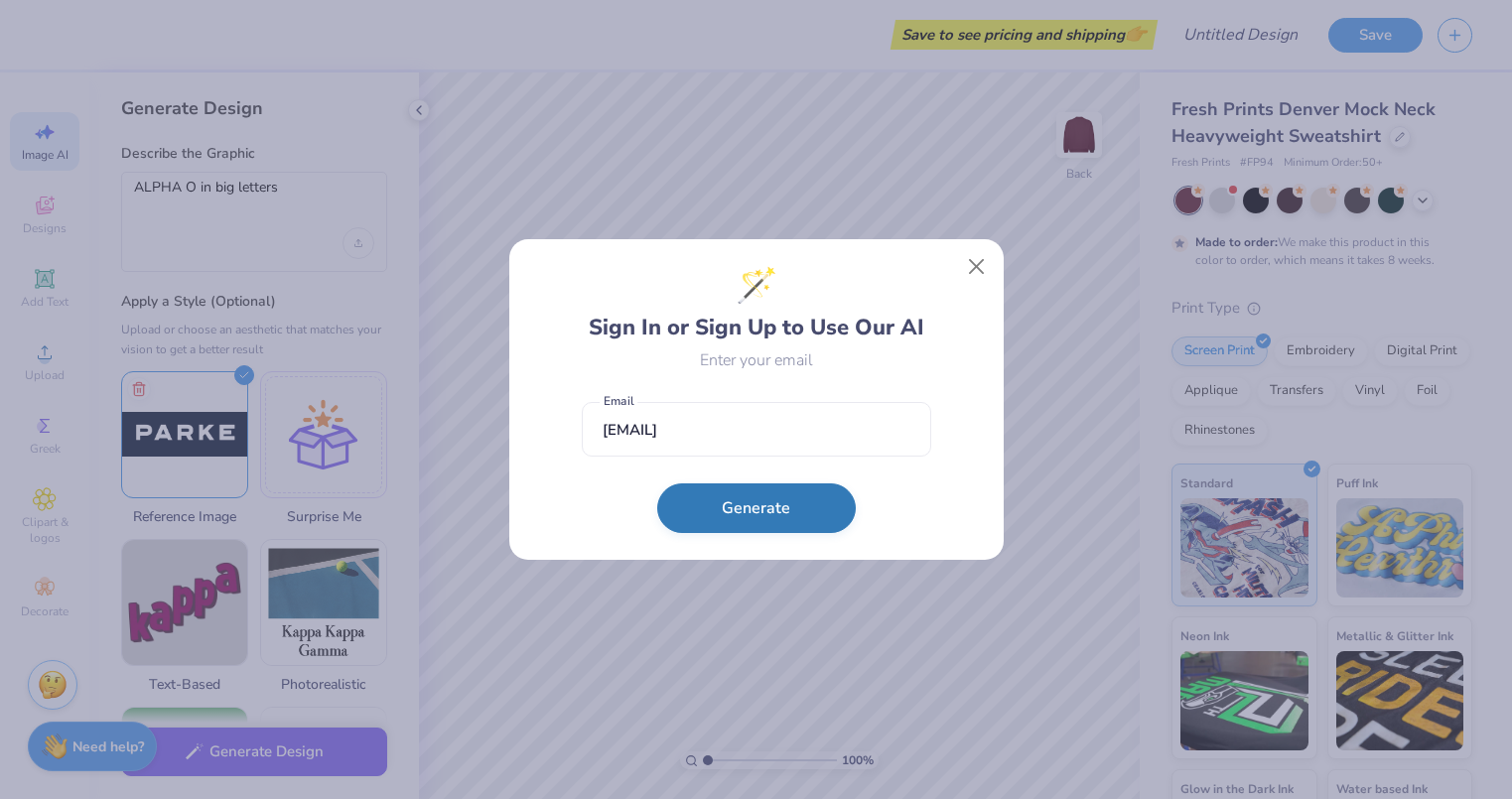 click on "Generate" at bounding box center (756, 508) 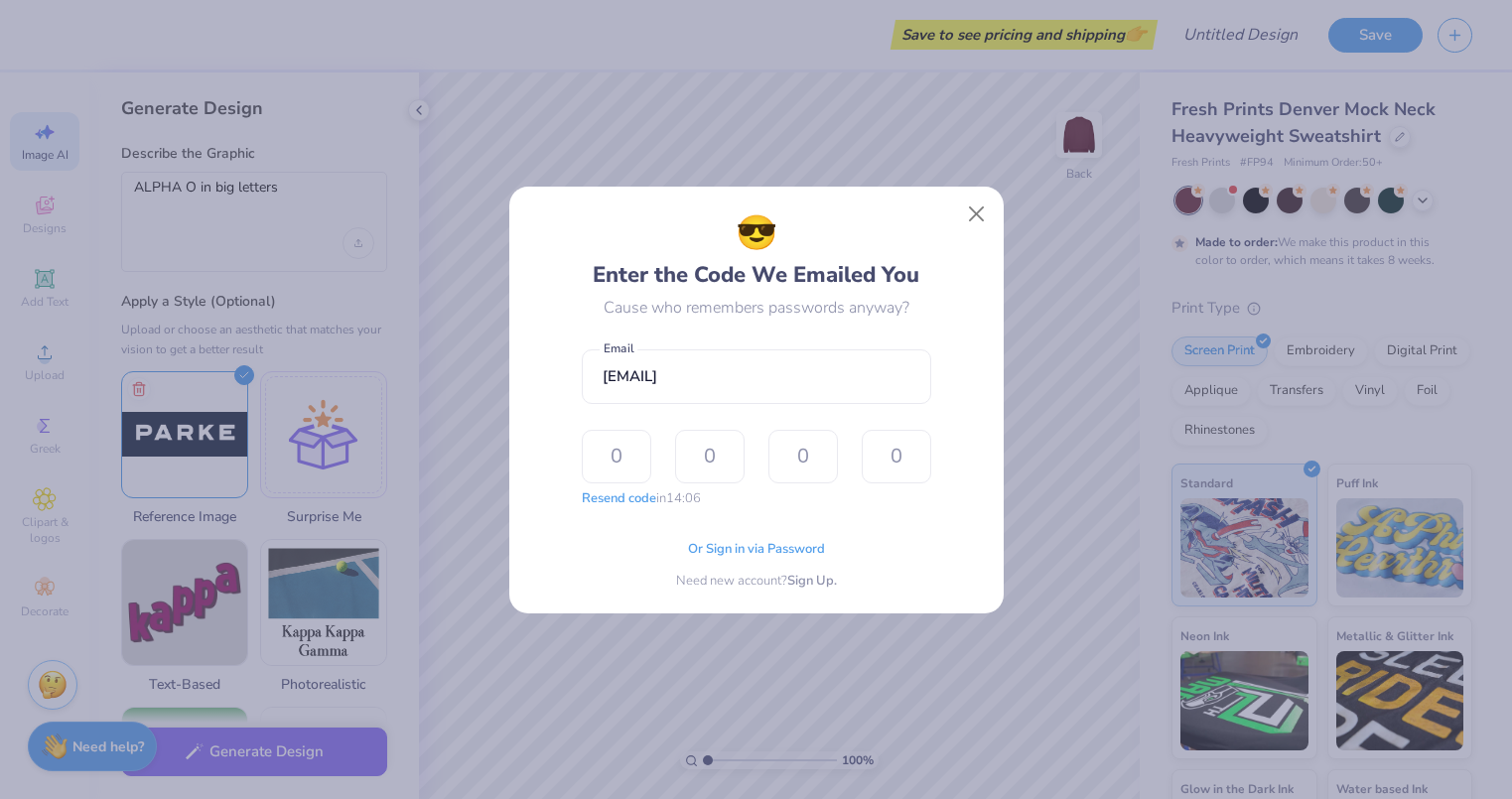 type on "2" 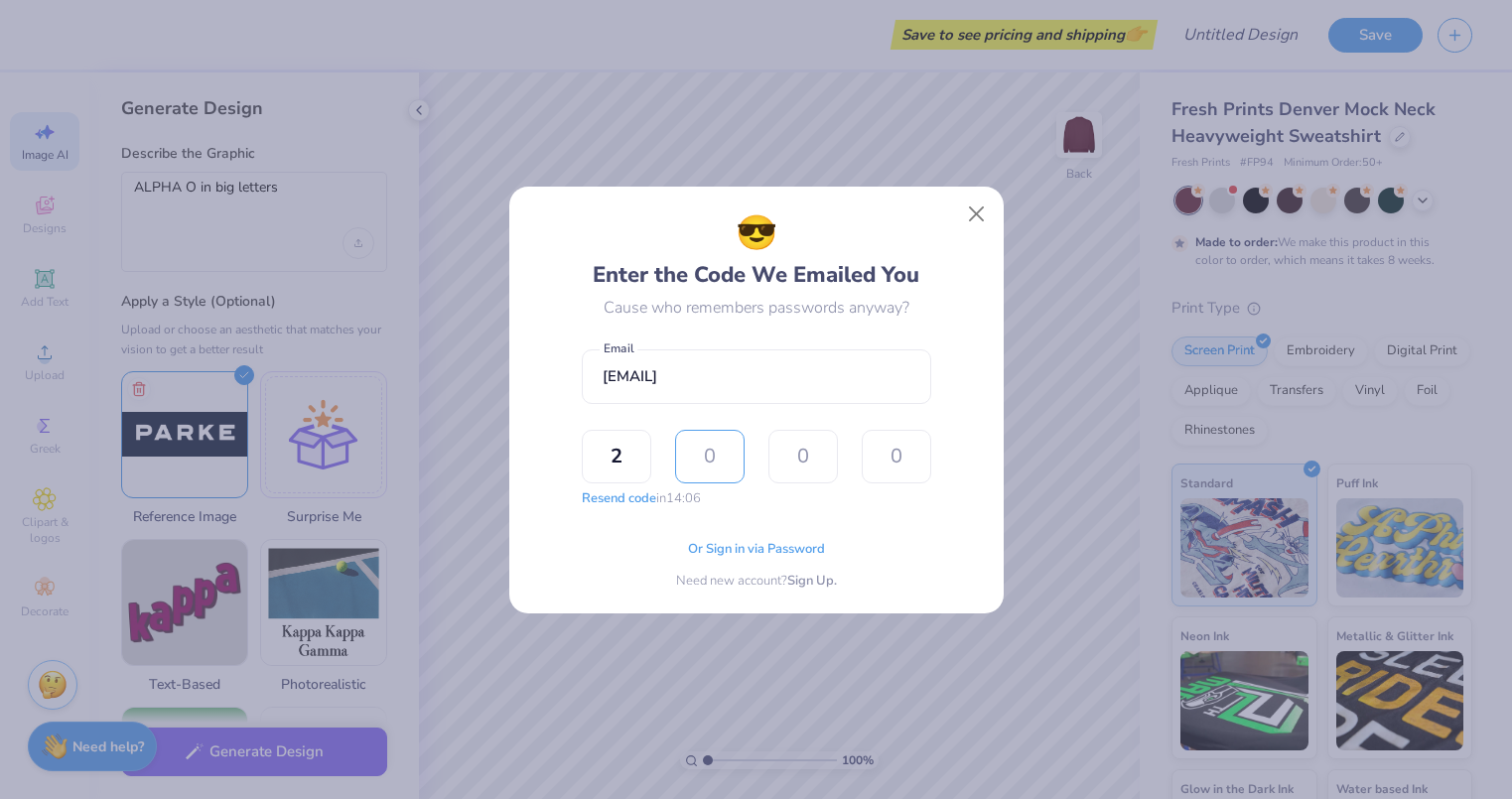 type on "3" 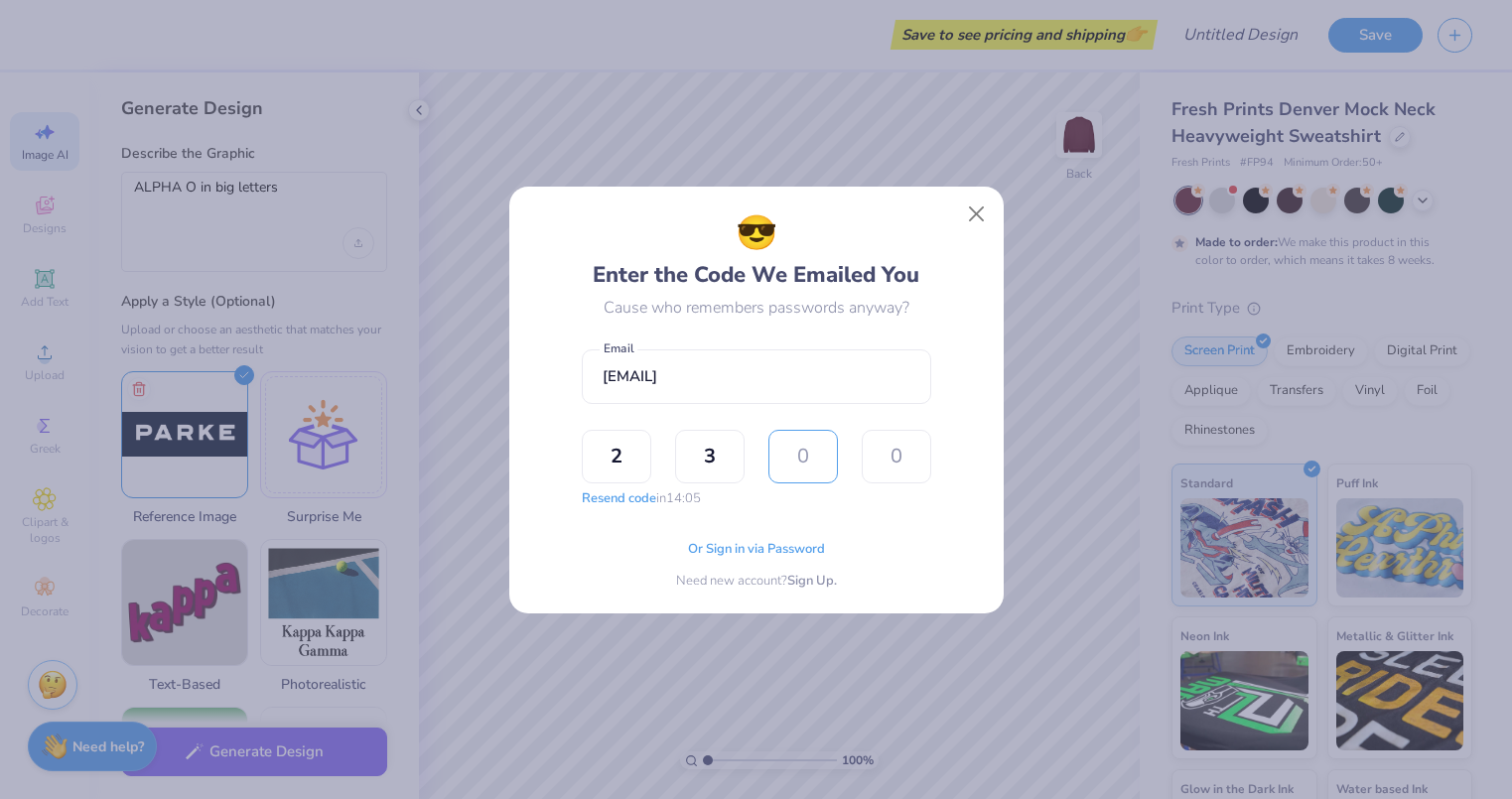 type on "6" 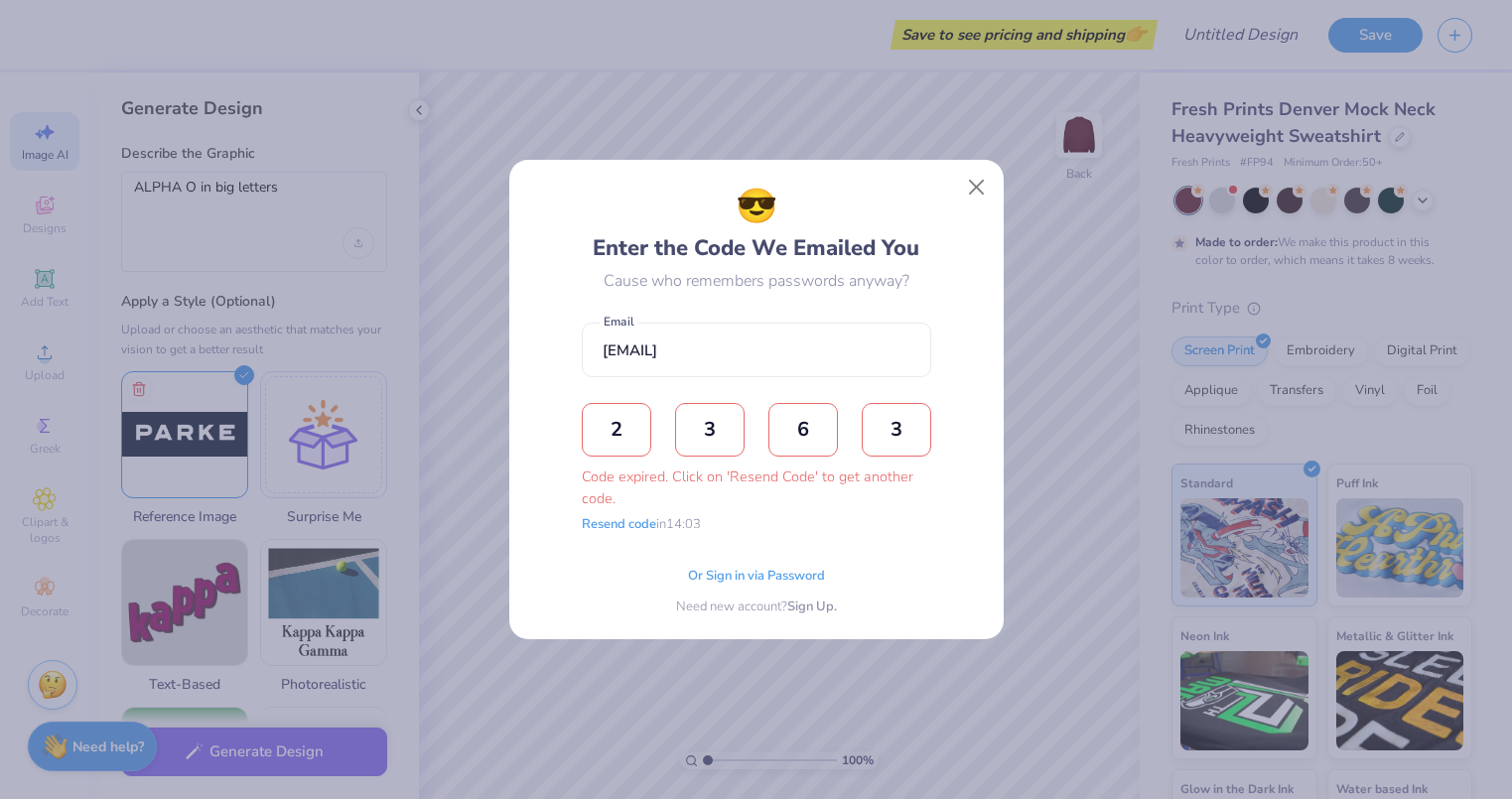 type on "3" 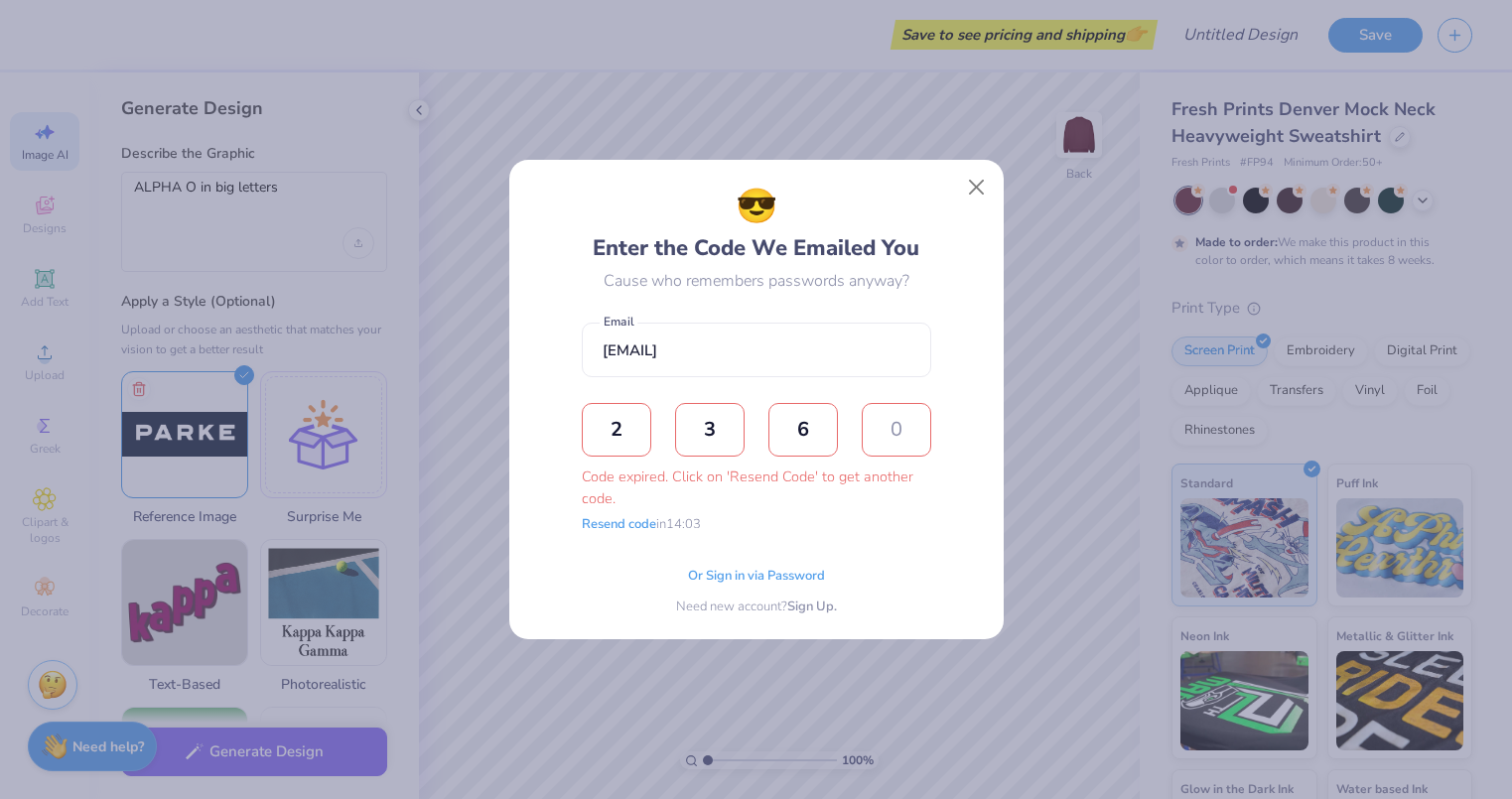 type 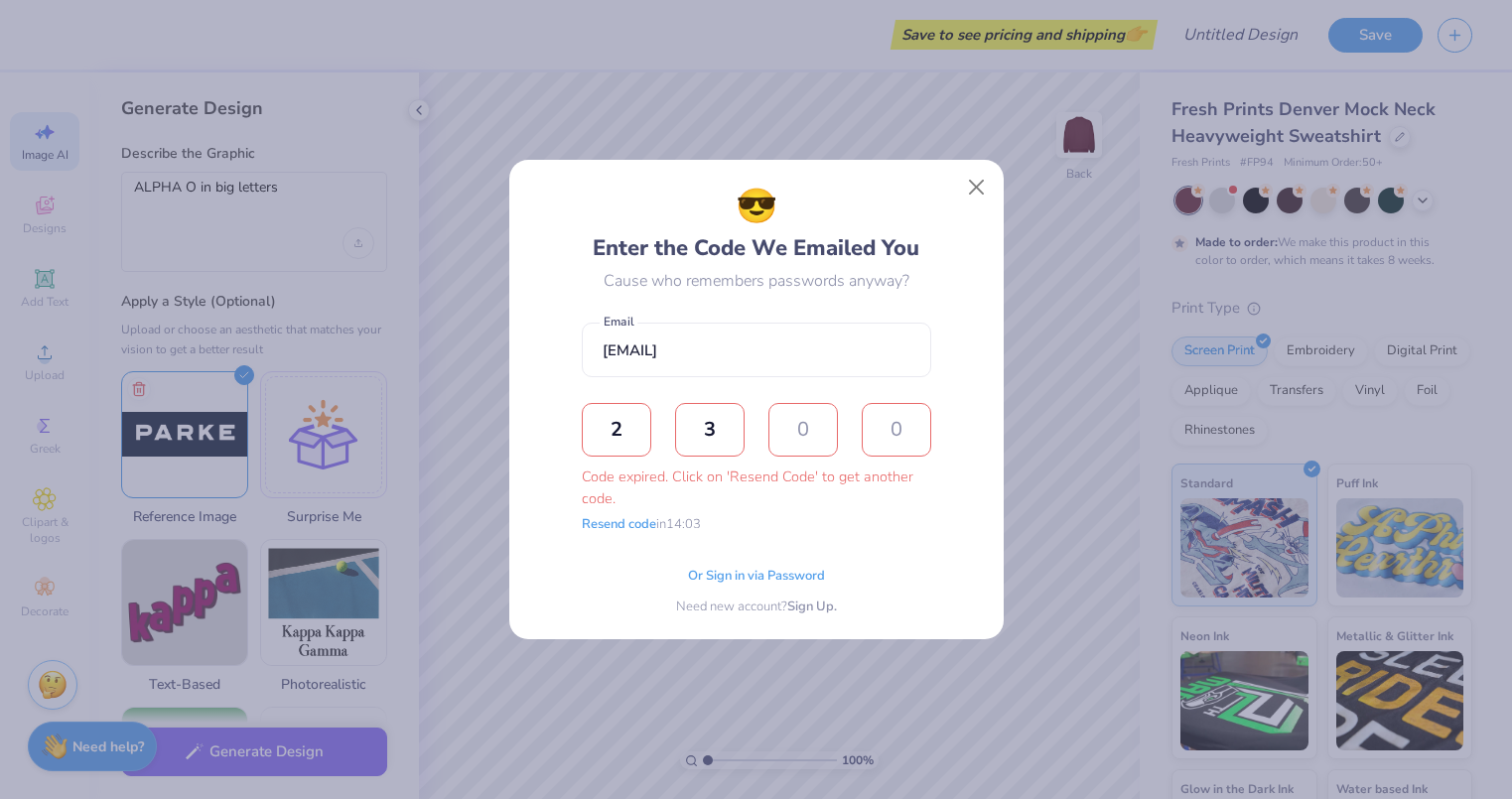 type 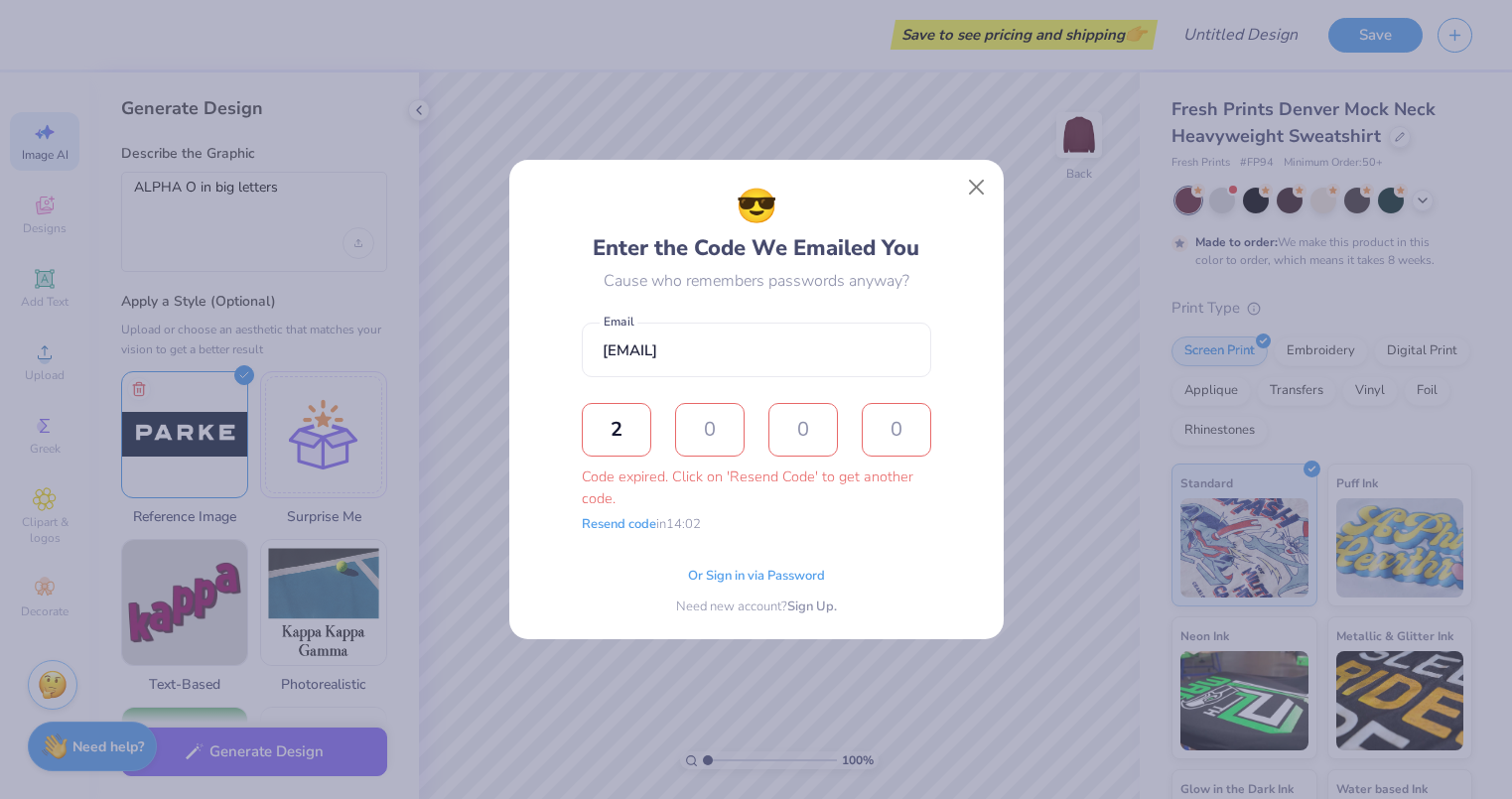 type 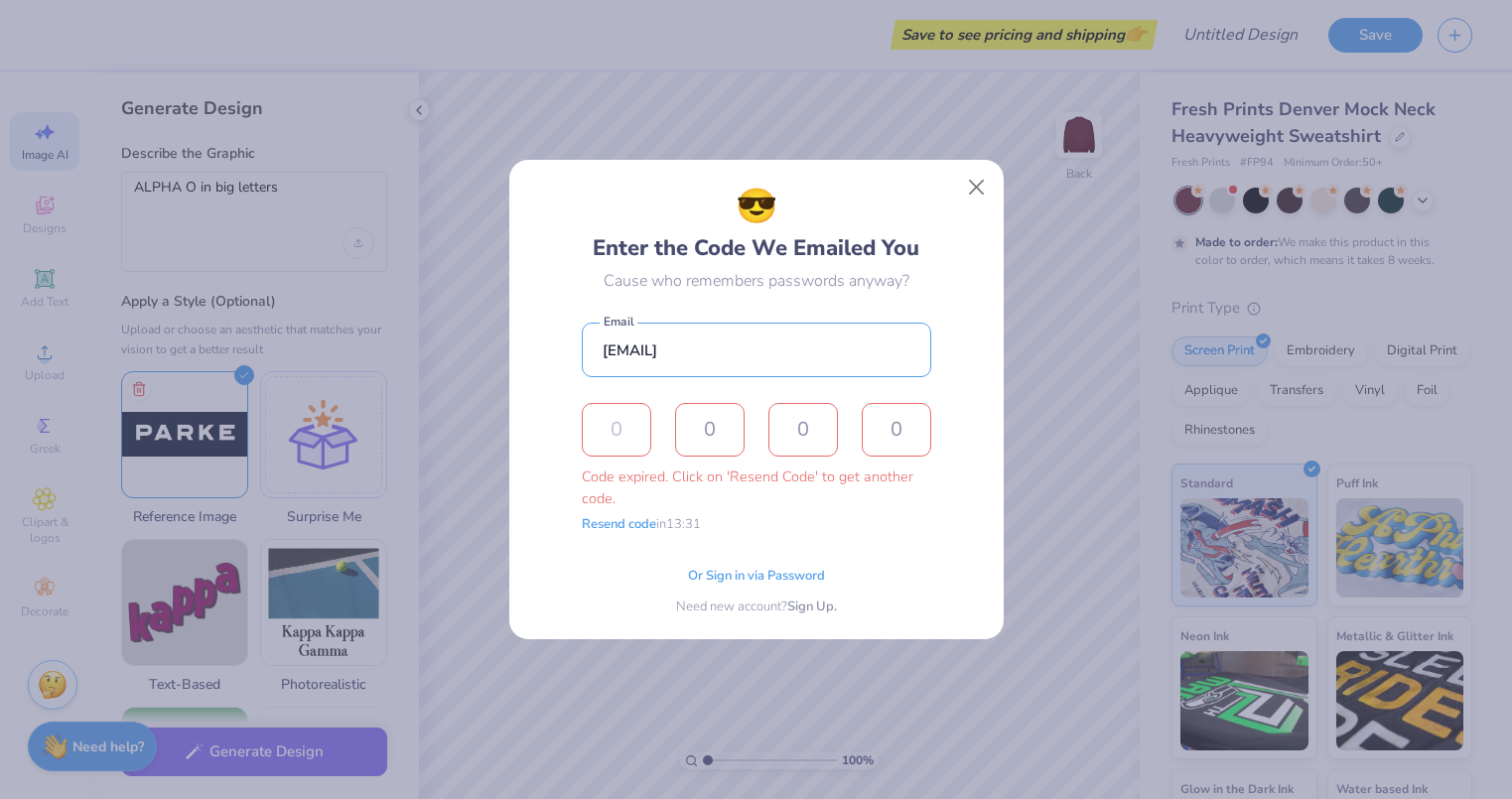 drag, startPoint x: 737, startPoint y: 355, endPoint x: 484, endPoint y: 361, distance: 253.07114 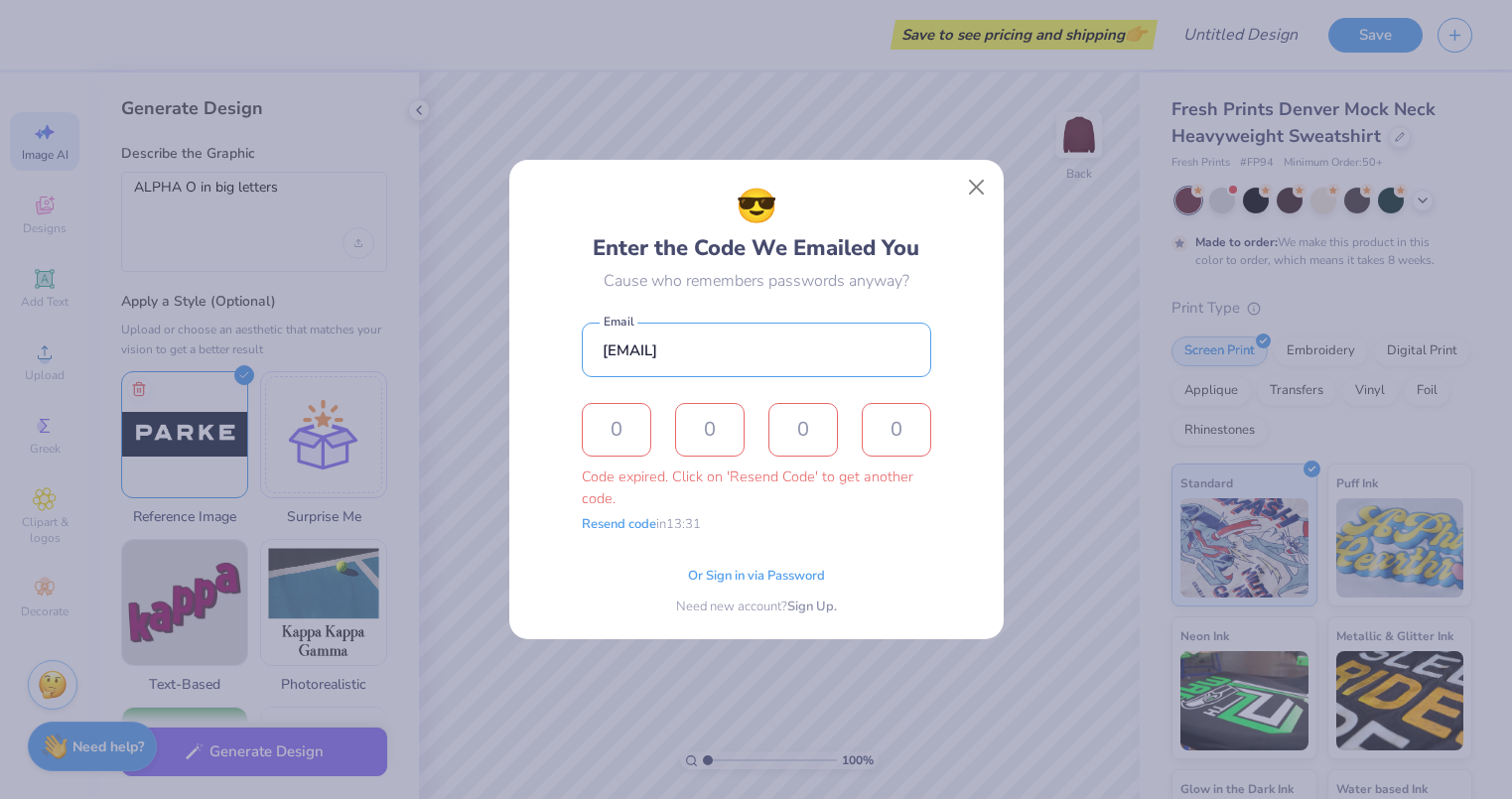 click on "😎 Enter the Code We Emailed You Cause who remembers passwords anyway? [EMAIL] Email Code expired. Click on 'Resend Code' to get another code. Resend code in [TIME] The design tool encountered an unexpected error and couldn’t send the OTP code. Please try requesting it again. Or Sign in via Password Need new account? Sign Up." at bounding box center (756, 399) 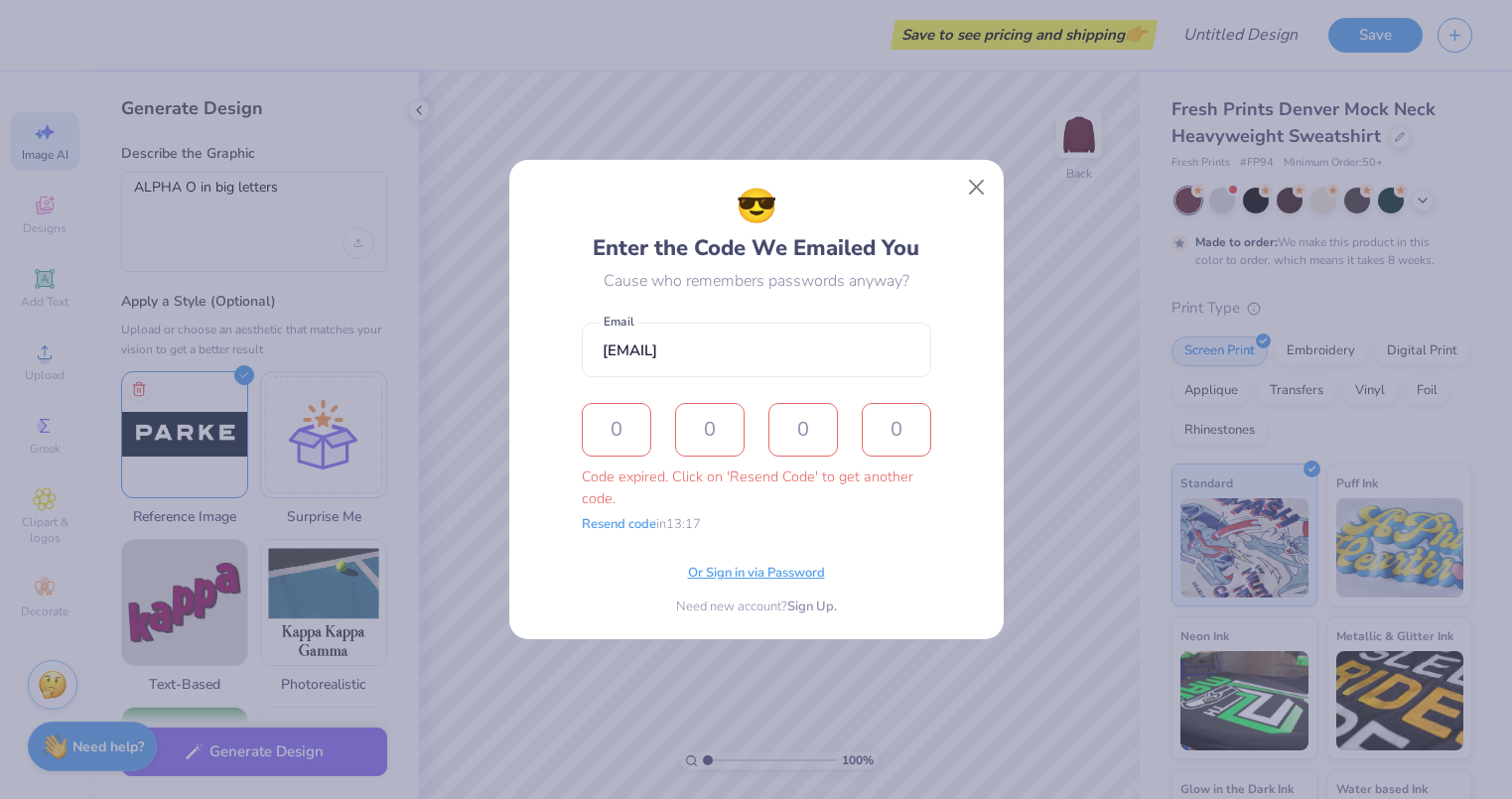 click on "Or Sign in via Password" at bounding box center (756, 574) 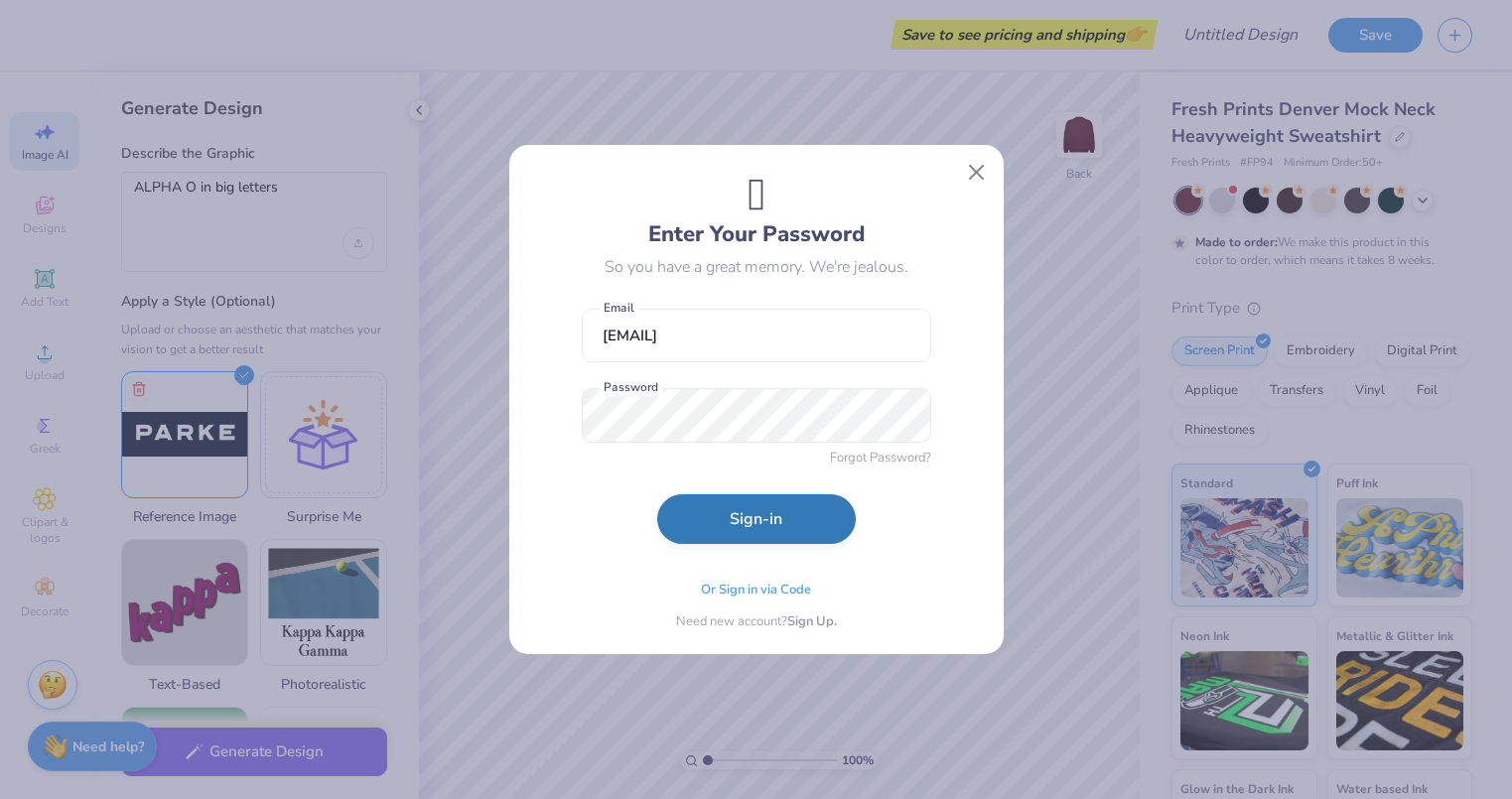 click on "Sign-in" at bounding box center [756, 519] 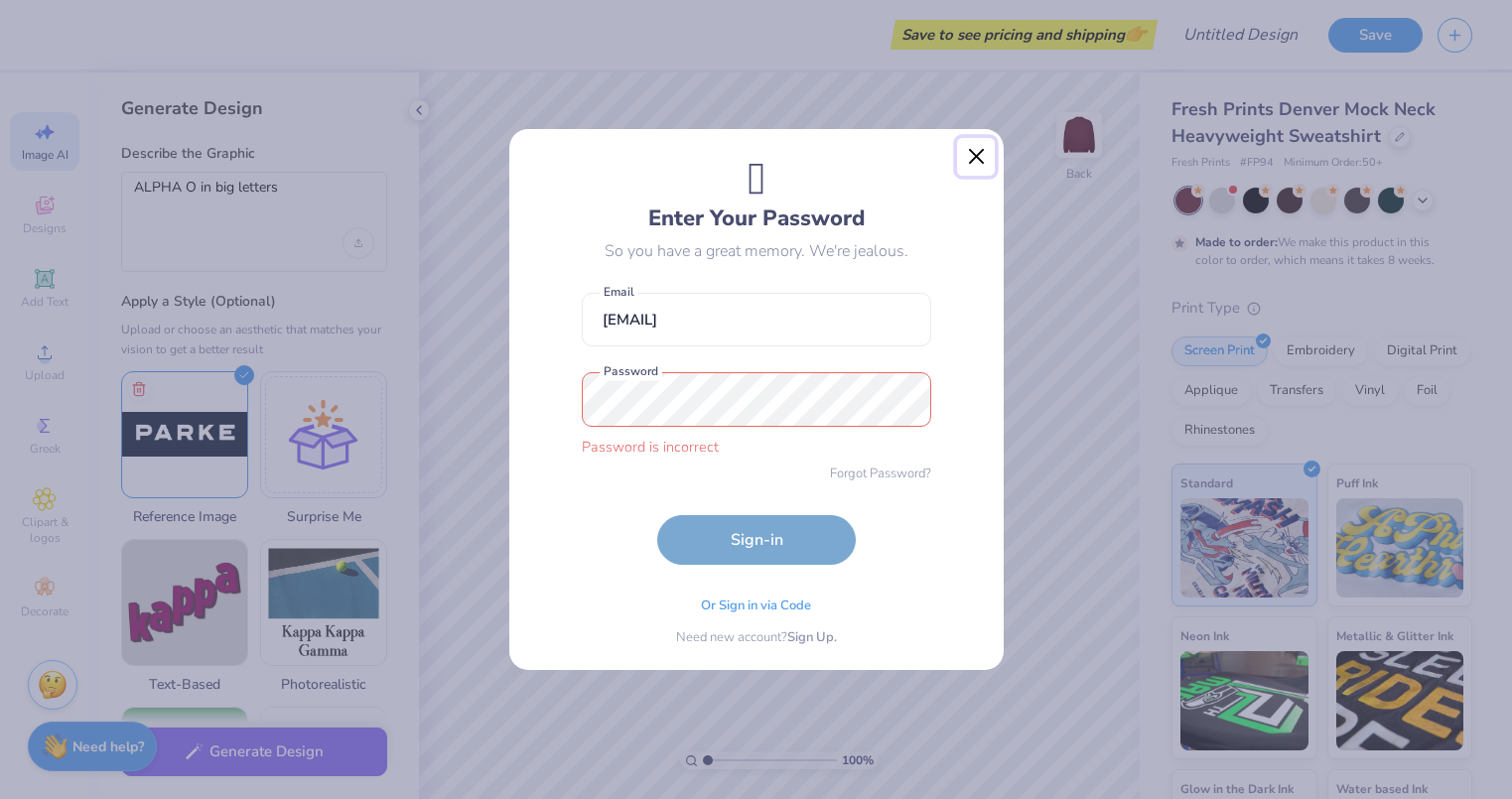 click at bounding box center (976, 157) 